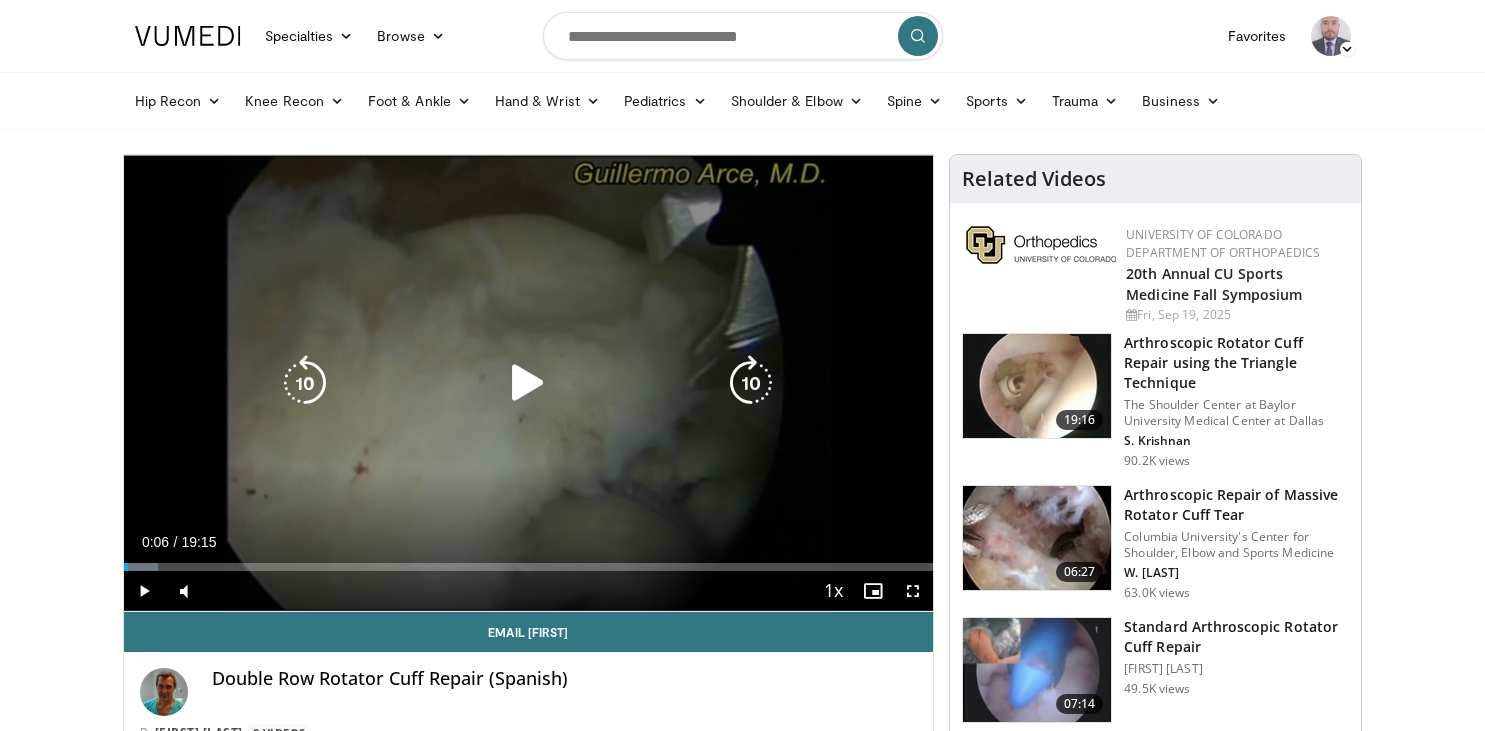 scroll, scrollTop: 0, scrollLeft: 0, axis: both 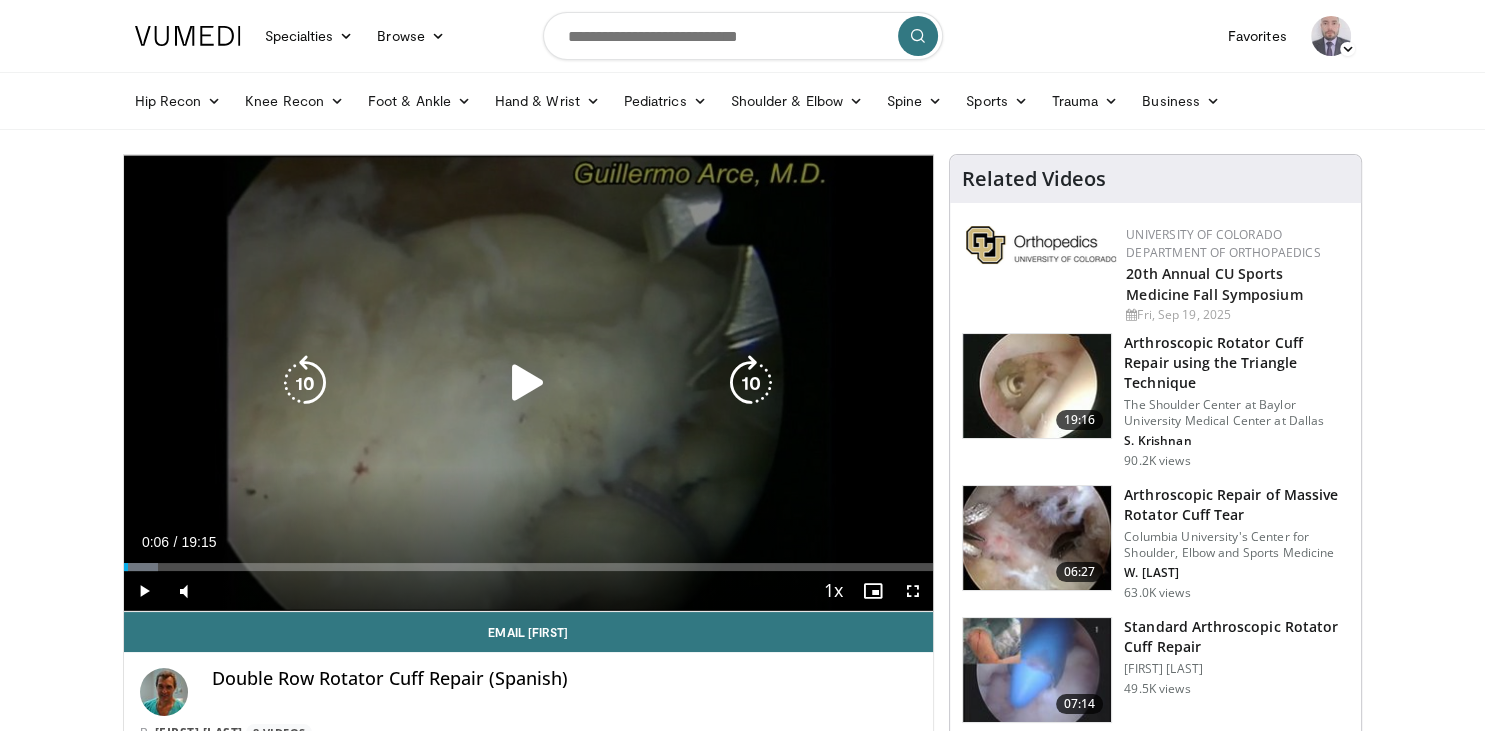 click at bounding box center (528, 383) 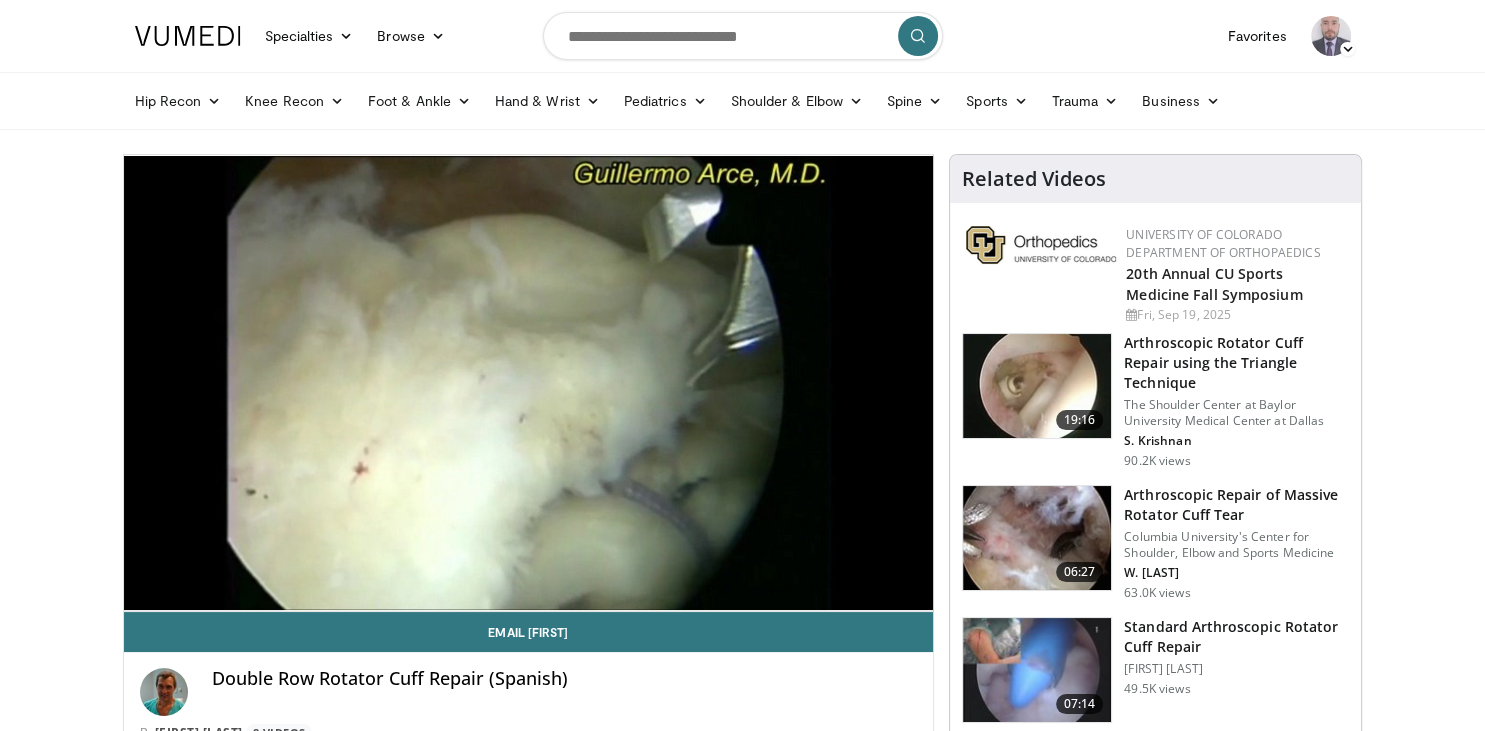 click on "10 seconds
Tap to unmute" at bounding box center [529, 383] 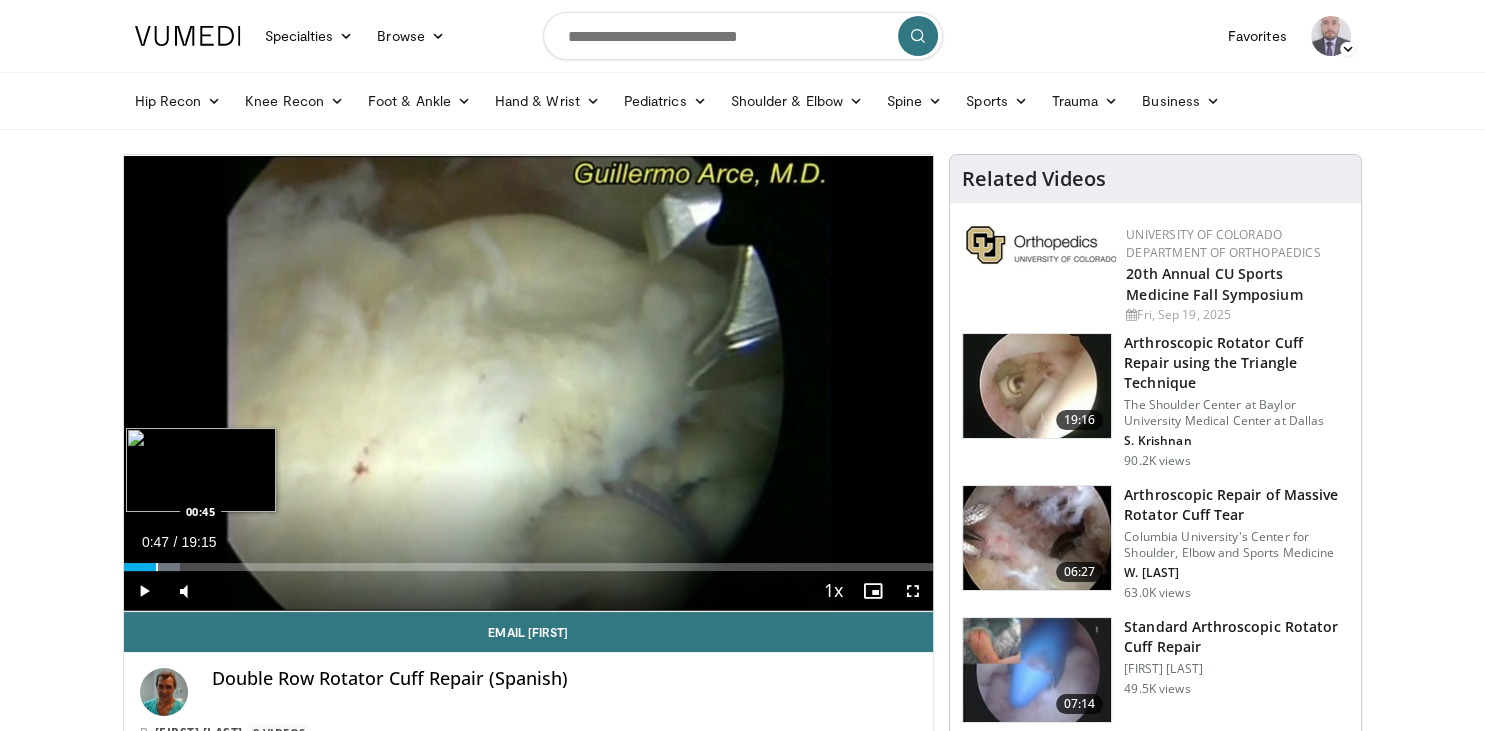 click at bounding box center [157, 567] 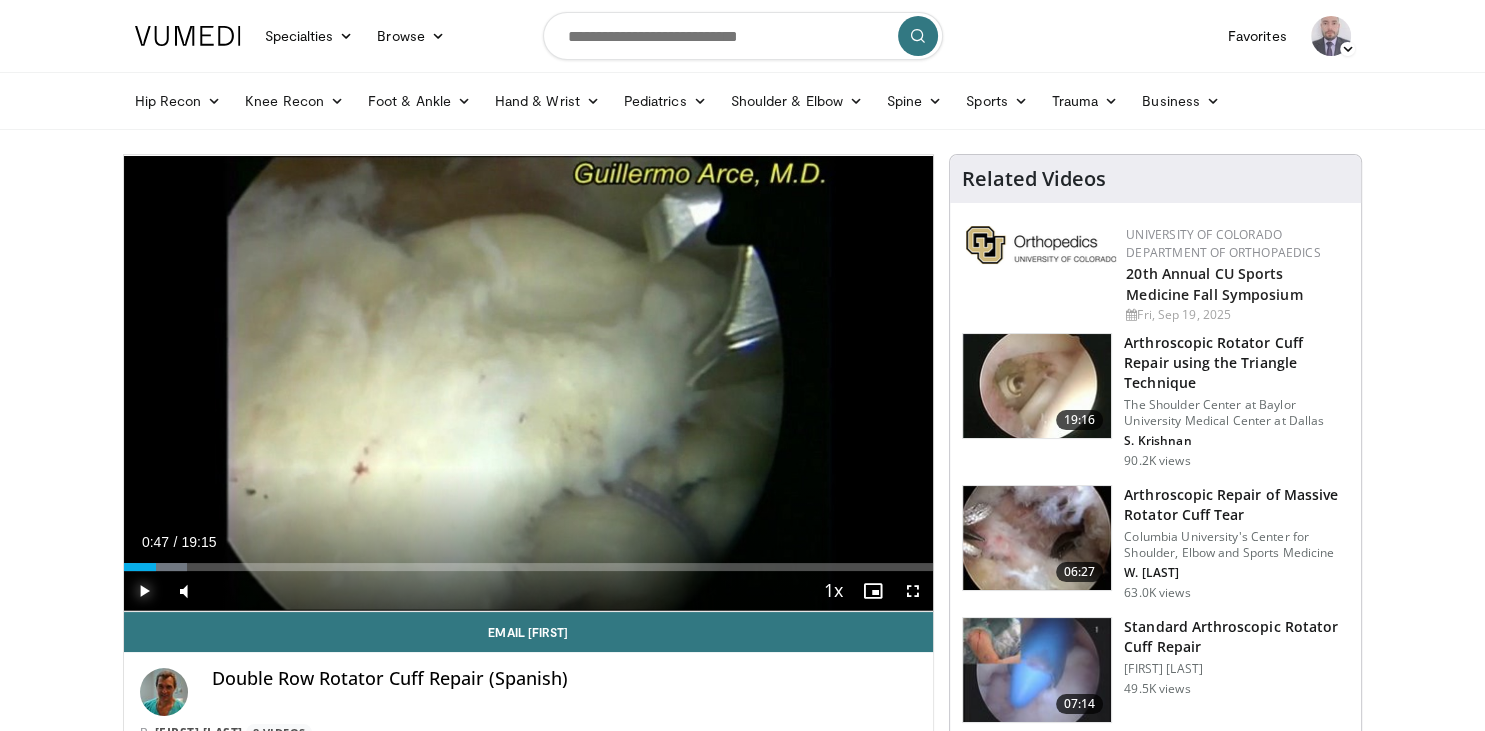 click at bounding box center (144, 591) 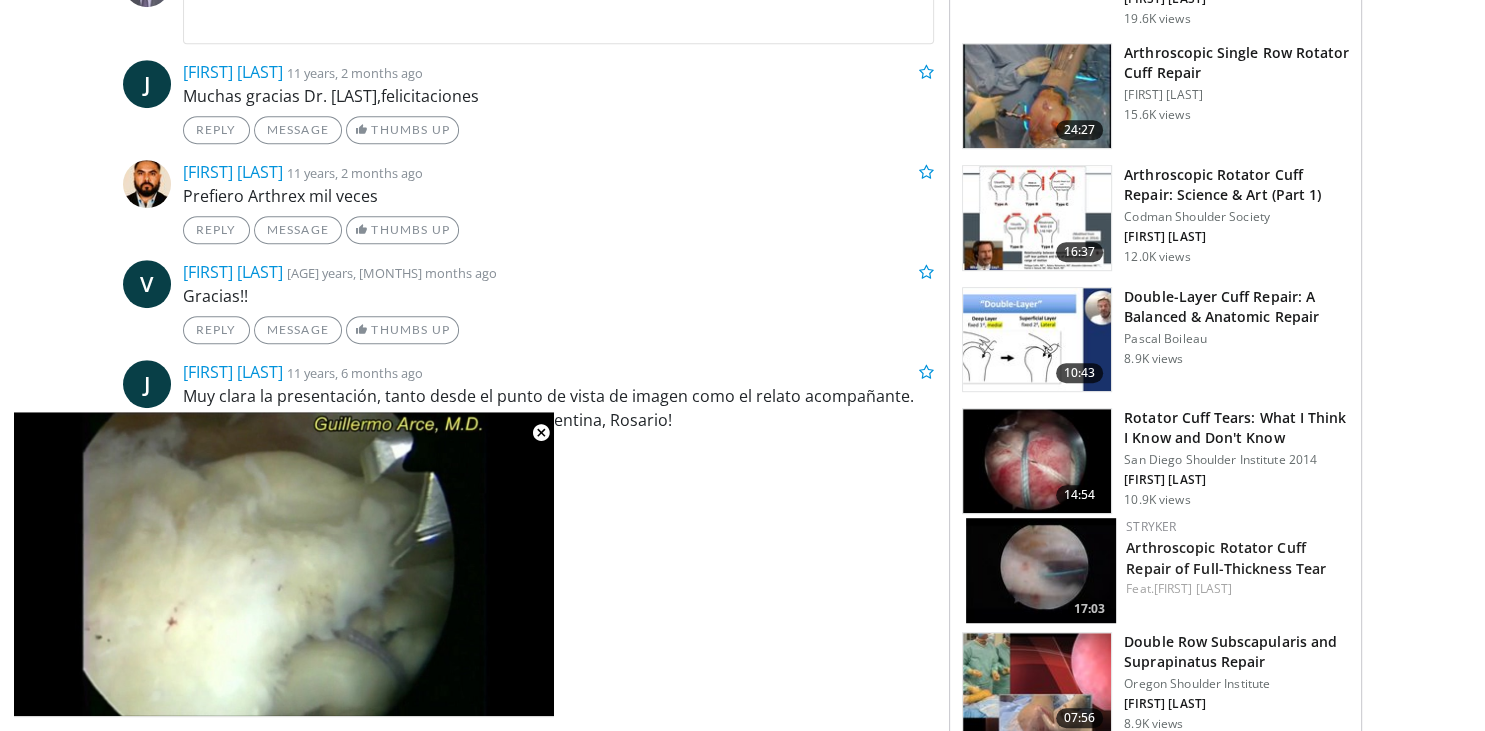 scroll, scrollTop: 0, scrollLeft: 0, axis: both 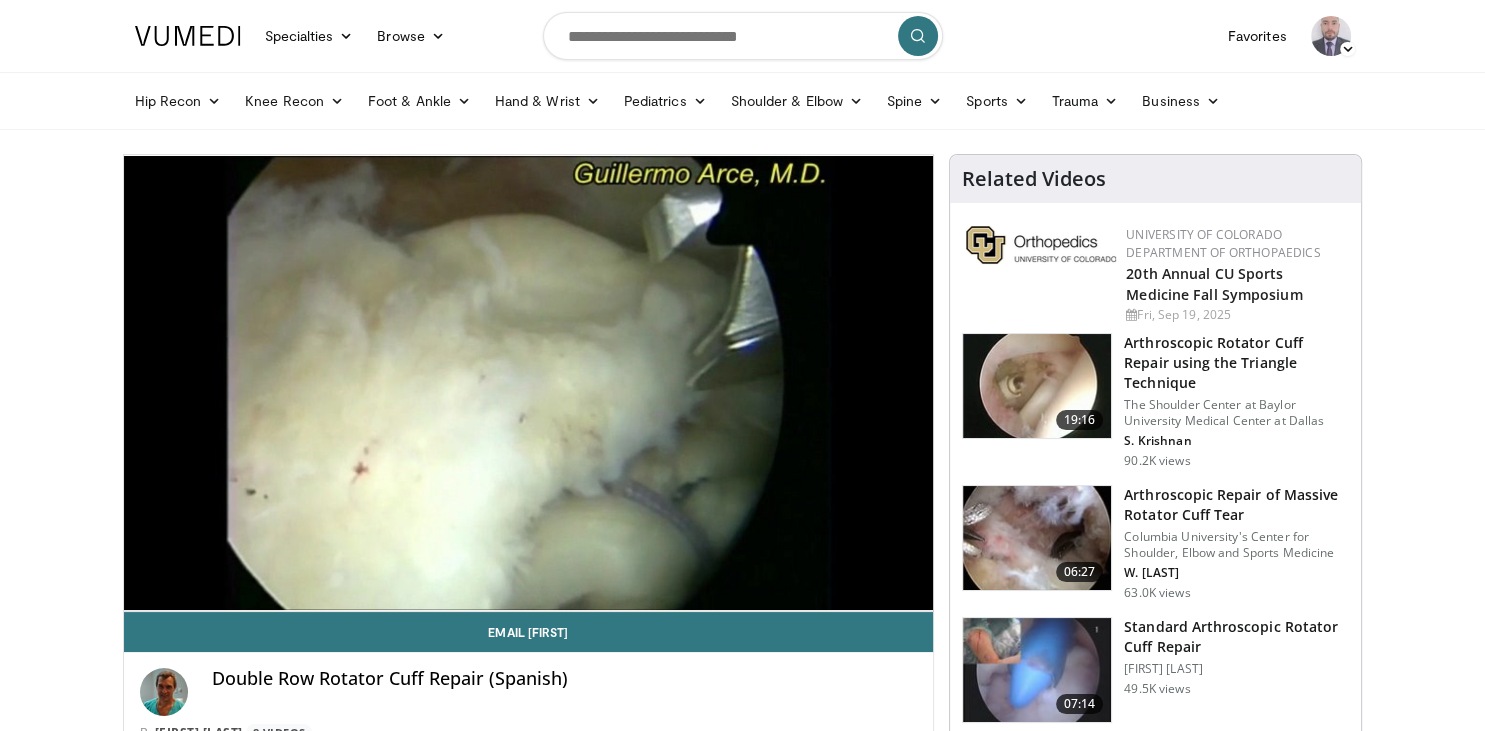 click at bounding box center (743, 36) 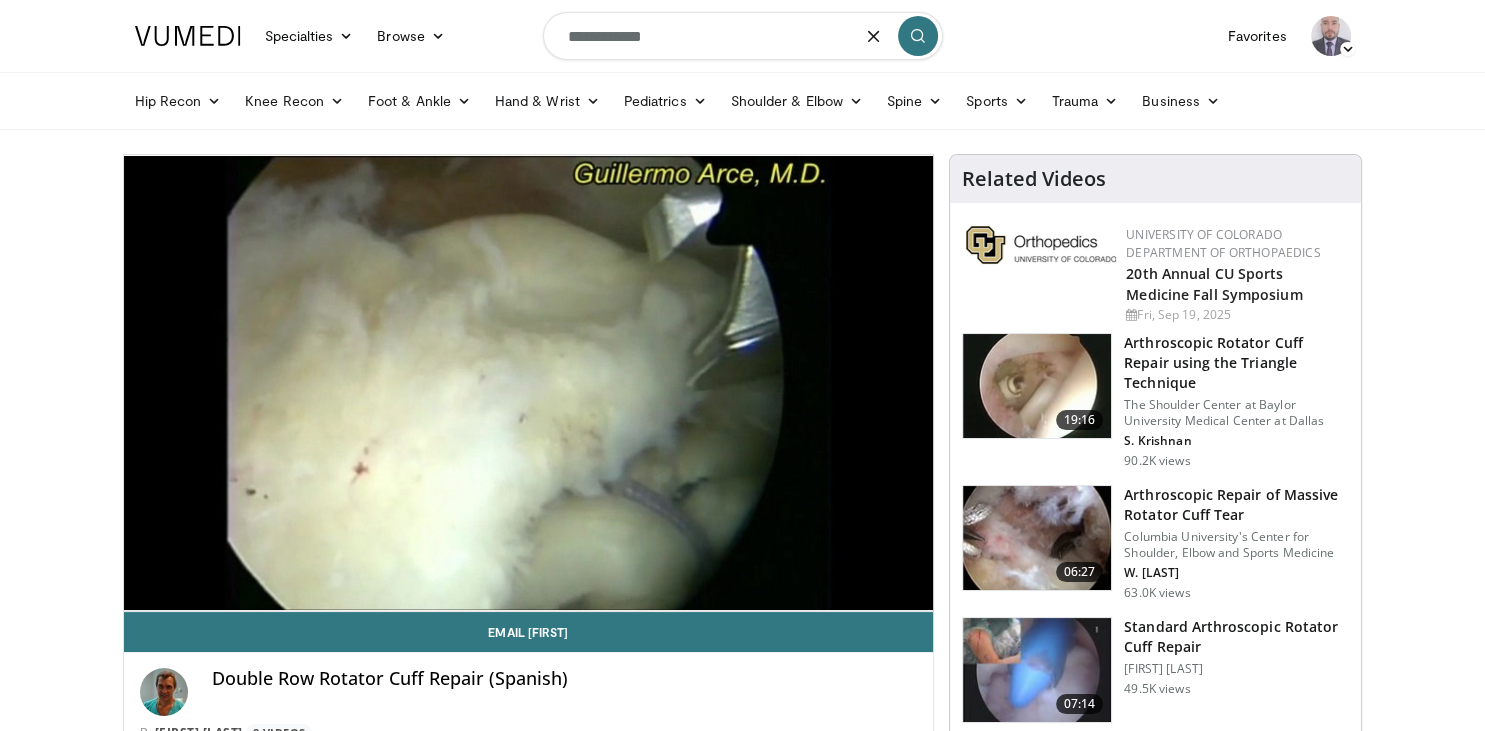 type on "**********" 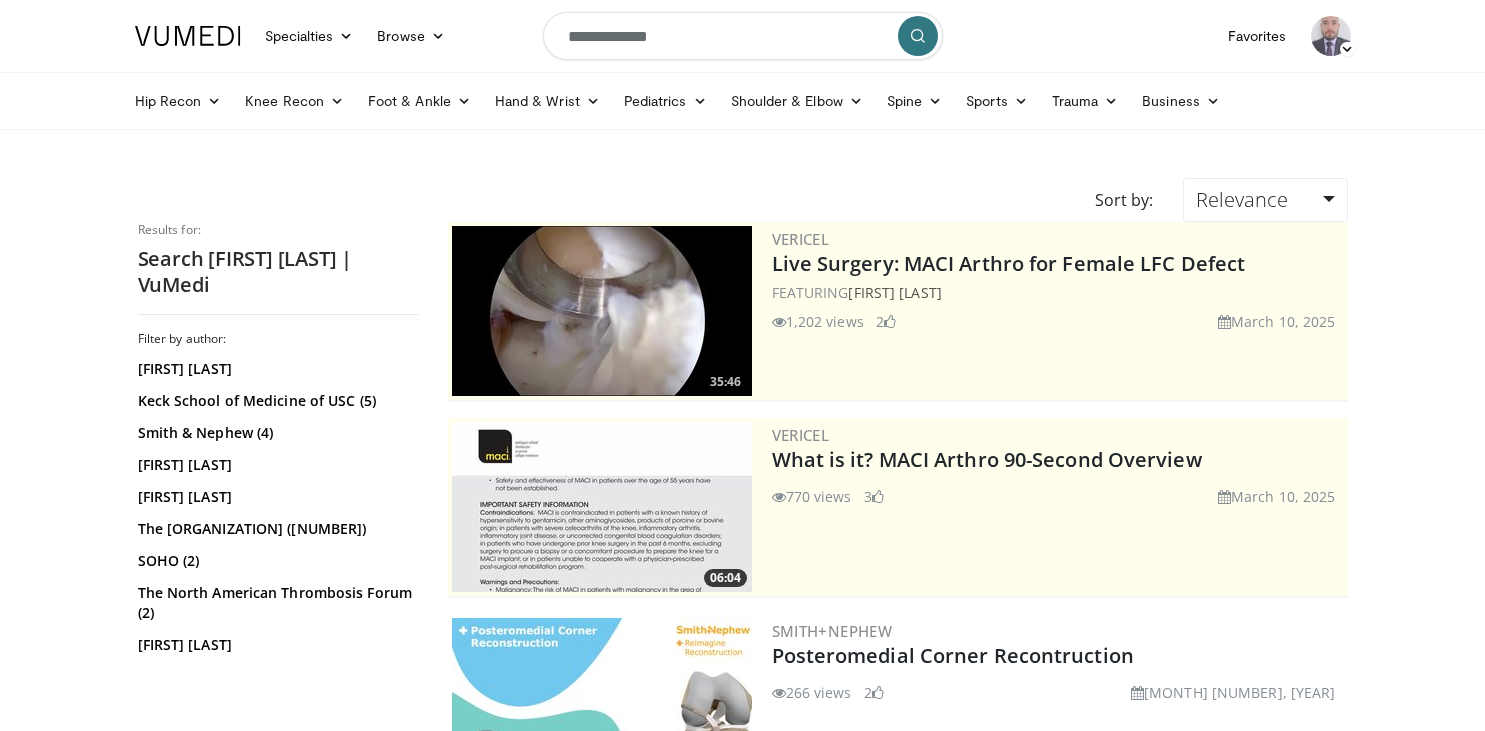scroll, scrollTop: 0, scrollLeft: 0, axis: both 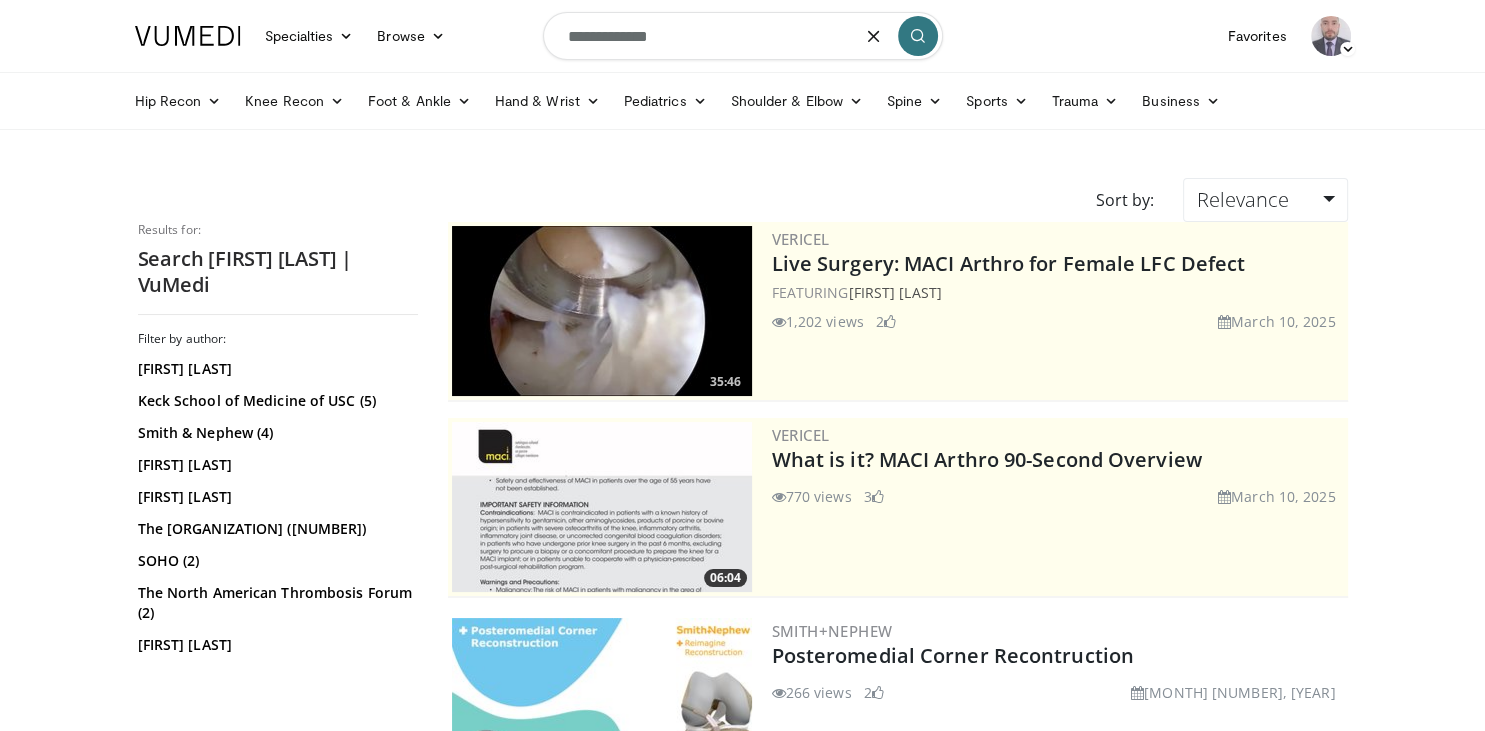 drag, startPoint x: 603, startPoint y: 38, endPoint x: 445, endPoint y: 22, distance: 158.80806 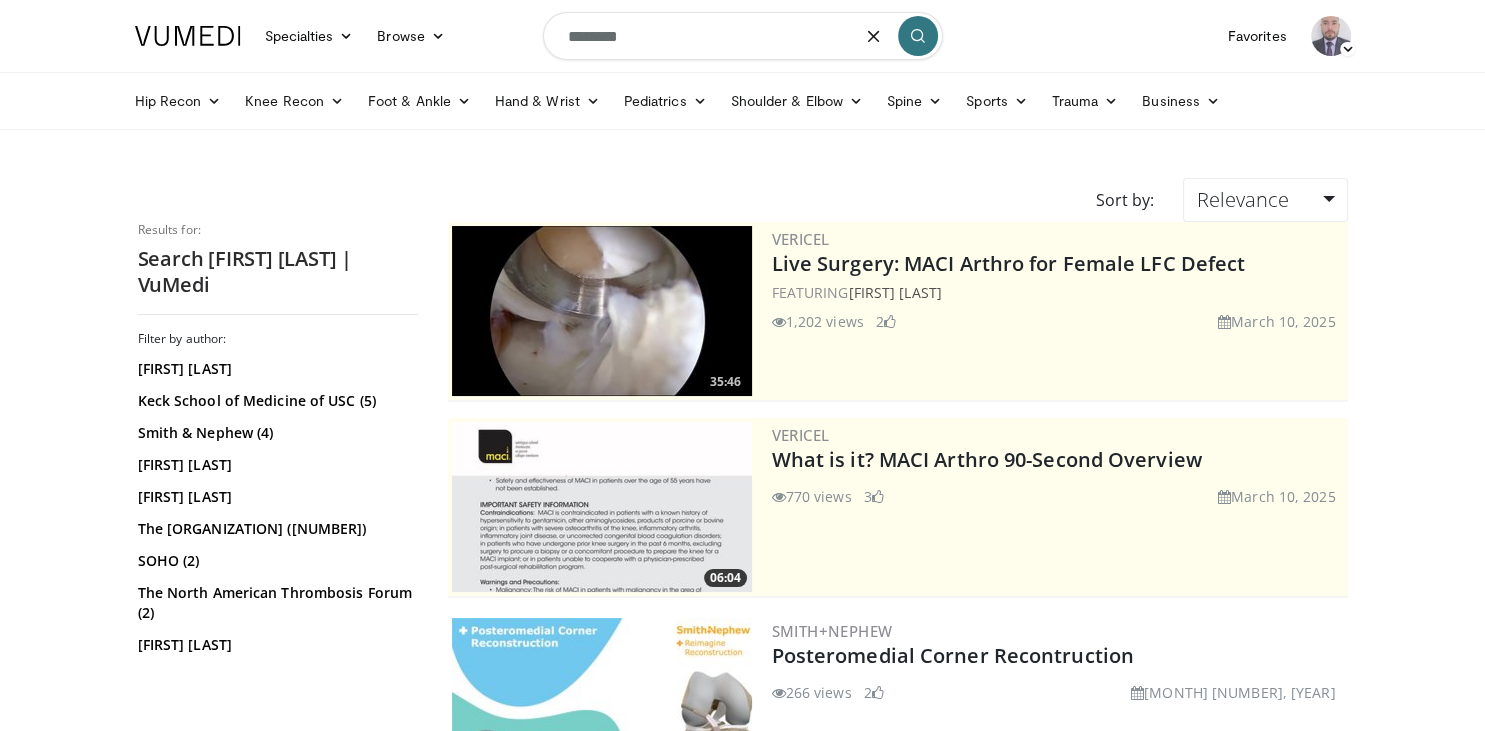 type on "*******" 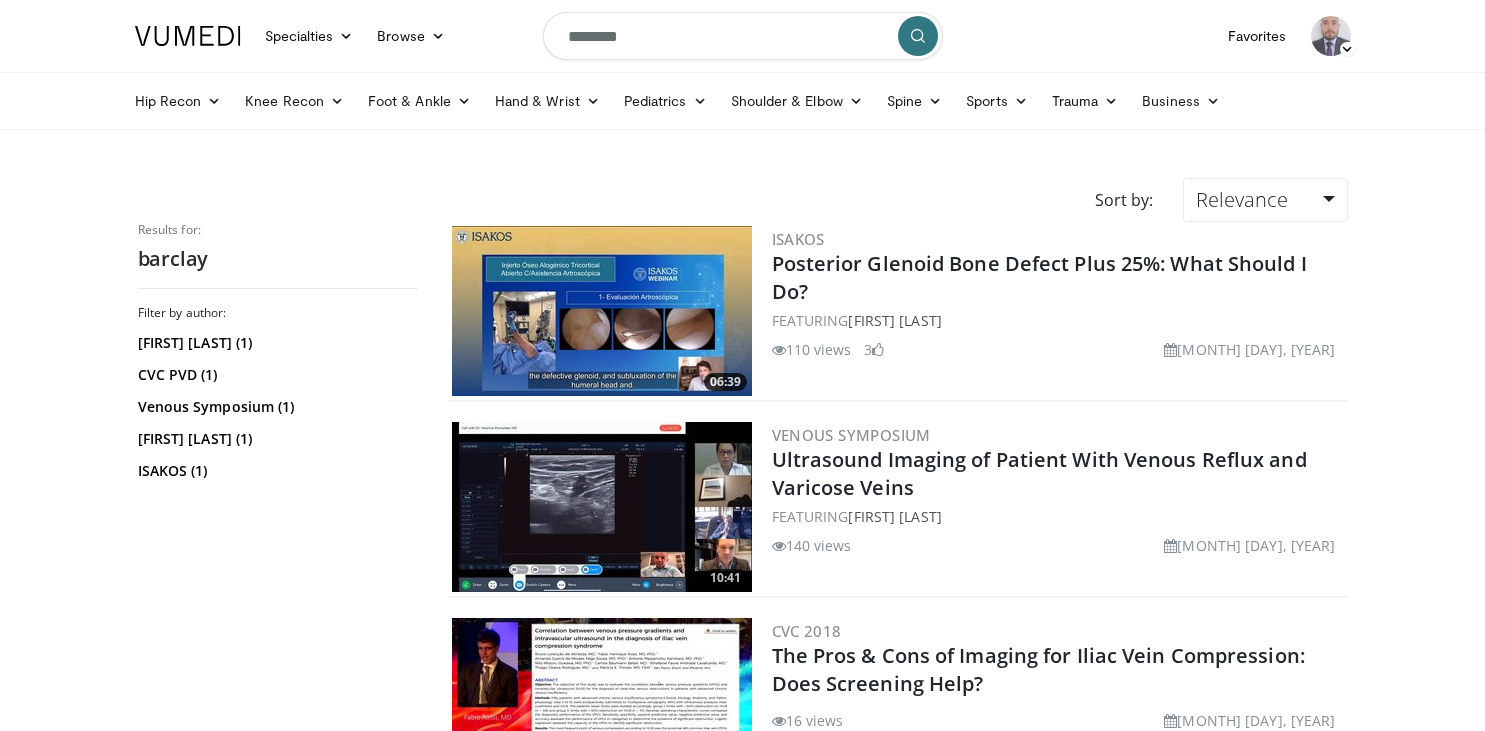 scroll, scrollTop: 0, scrollLeft: 0, axis: both 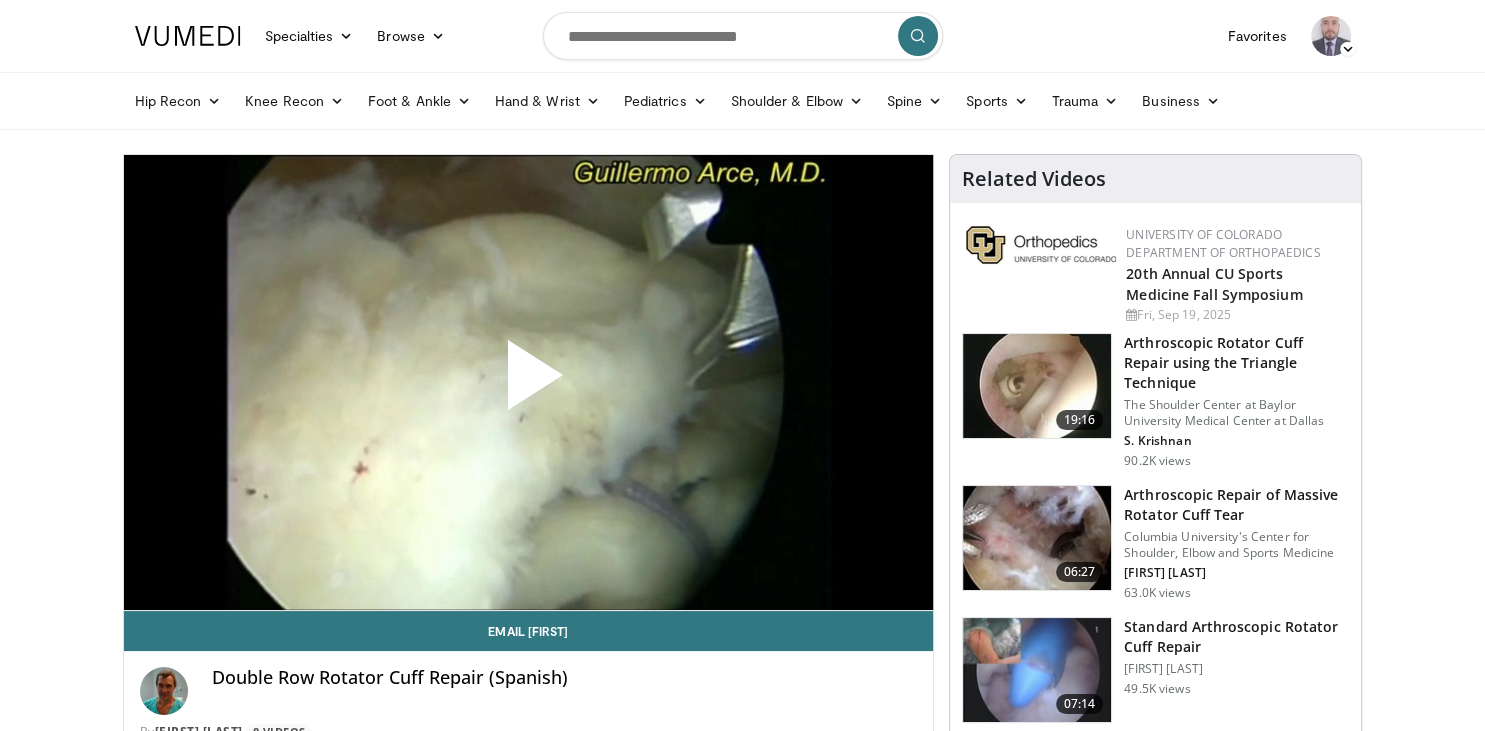 click on "Related Videos" at bounding box center (1034, 179) 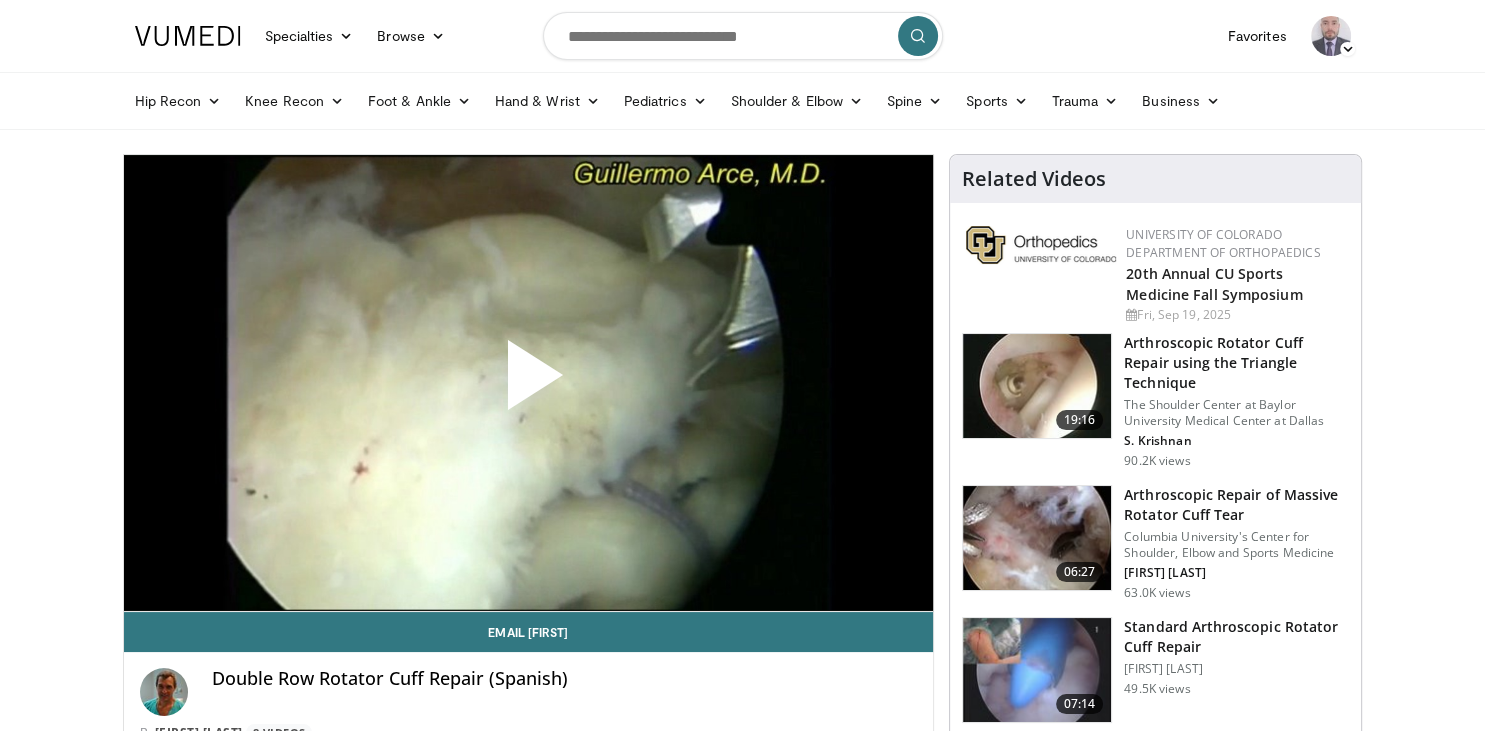 scroll, scrollTop: 0, scrollLeft: 0, axis: both 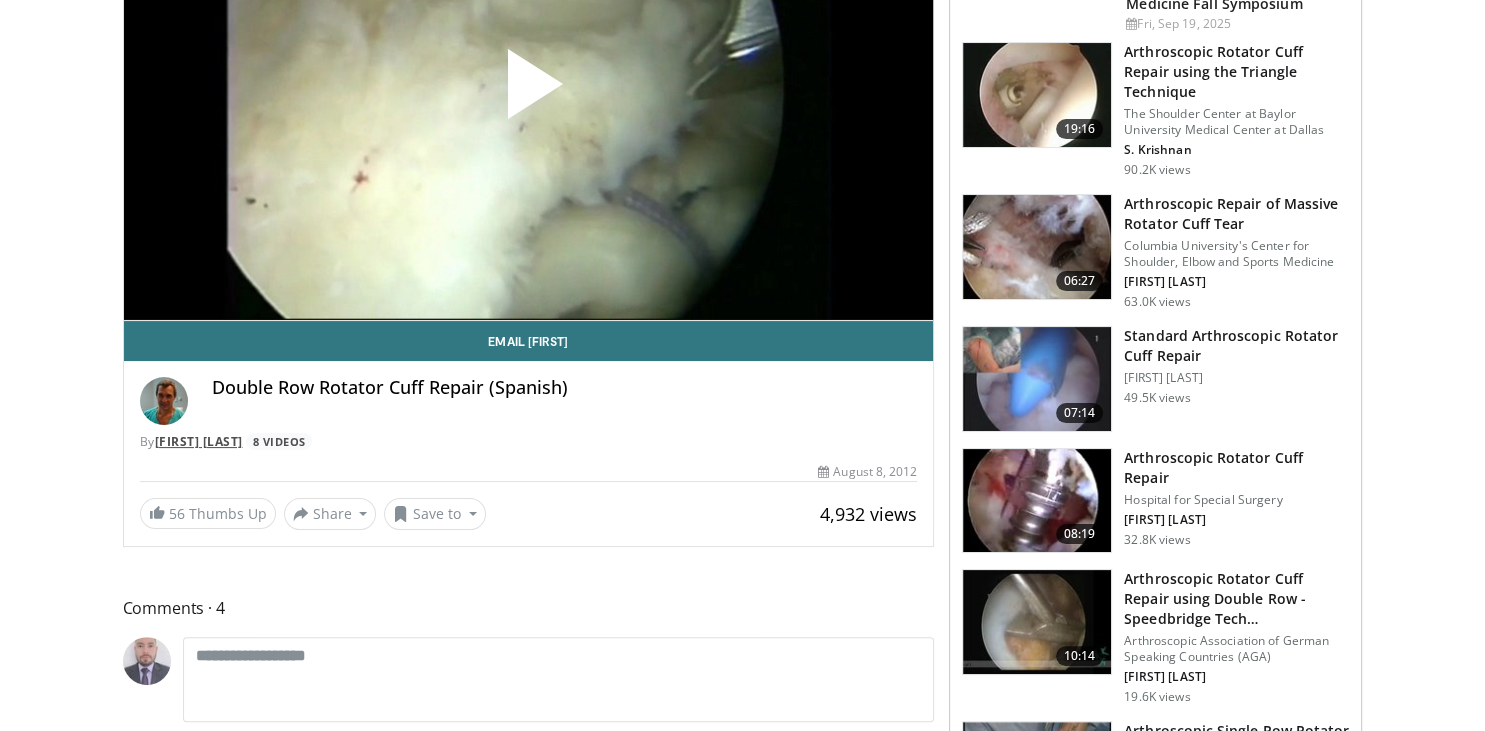 click on "[FIRST] [LAST]" at bounding box center [199, 441] 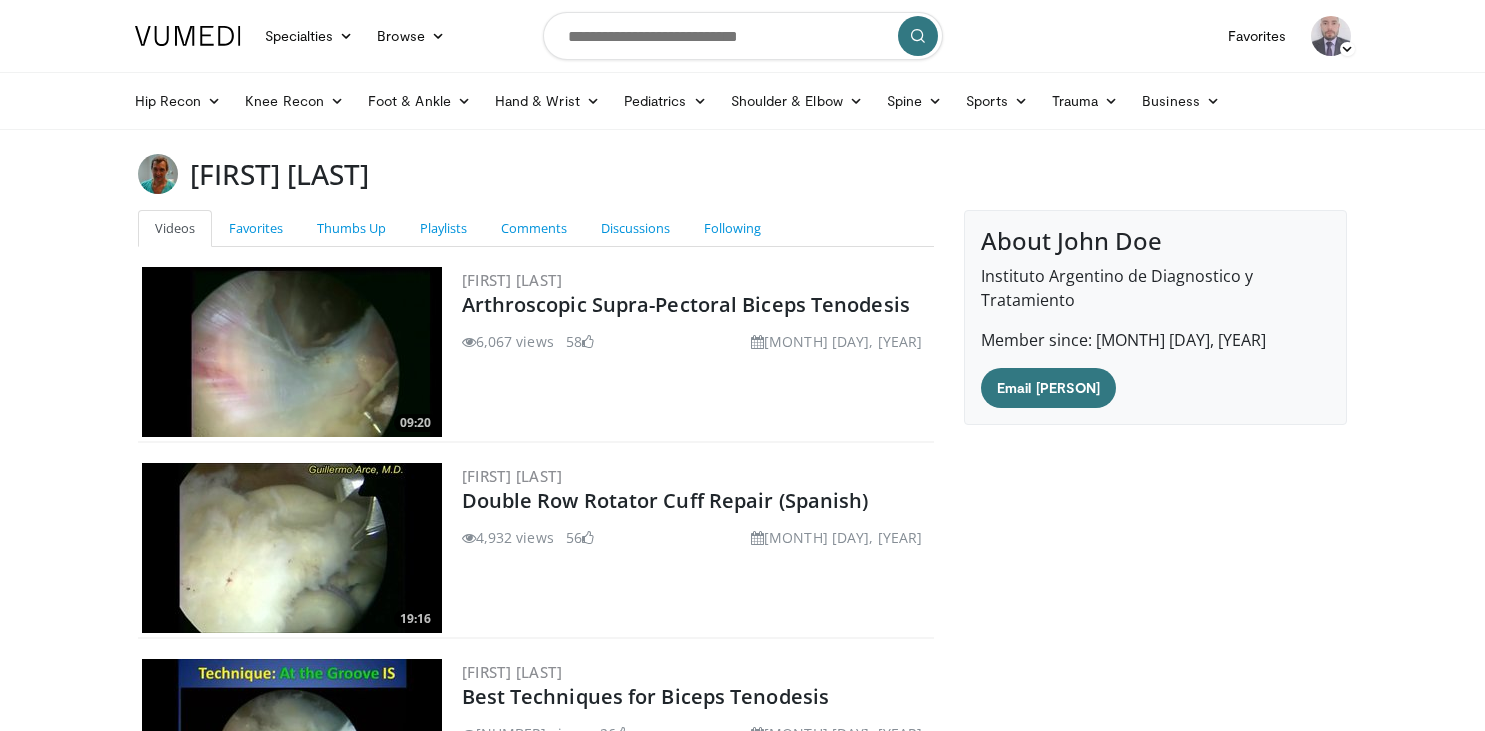 scroll, scrollTop: 0, scrollLeft: 0, axis: both 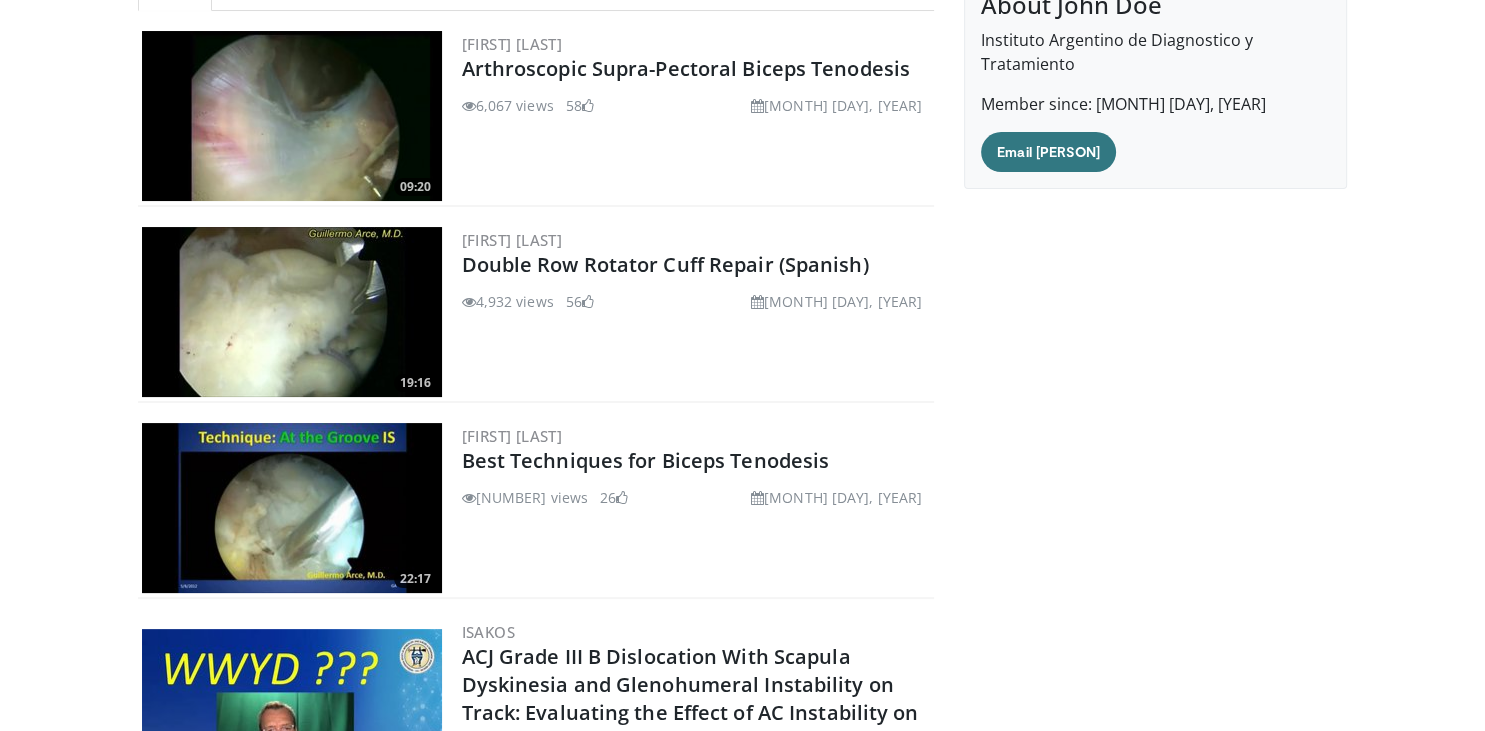 click at bounding box center [292, 312] 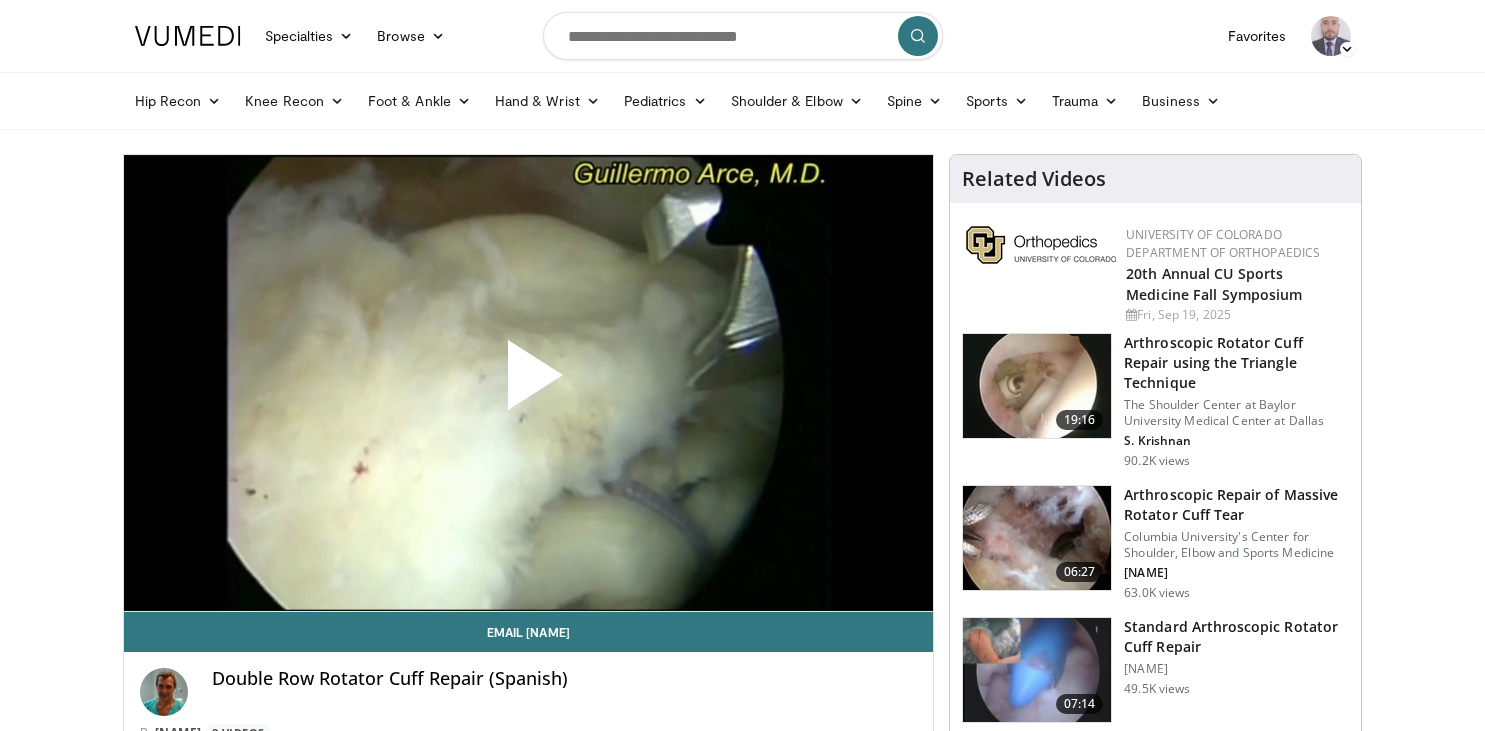 scroll, scrollTop: 0, scrollLeft: 0, axis: both 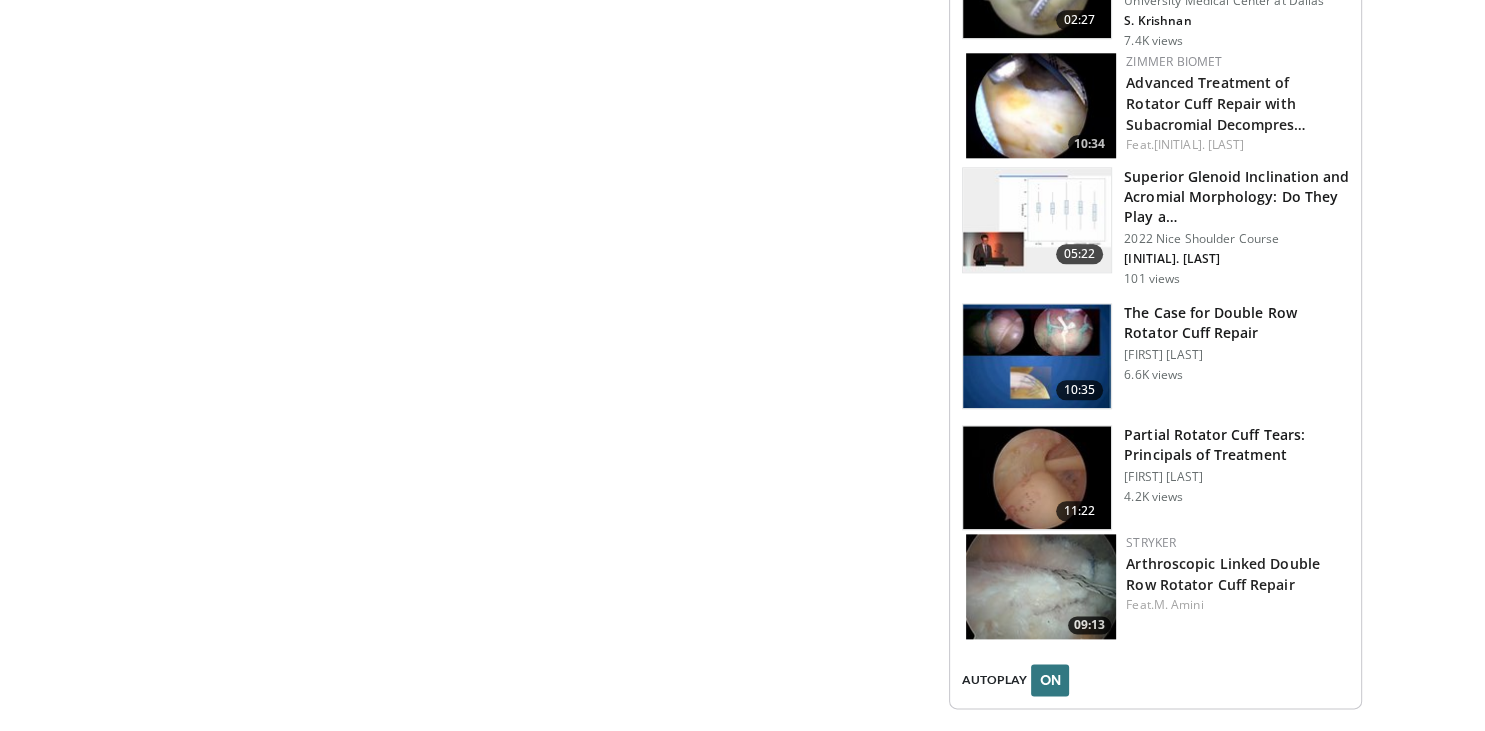 click at bounding box center (1037, 356) 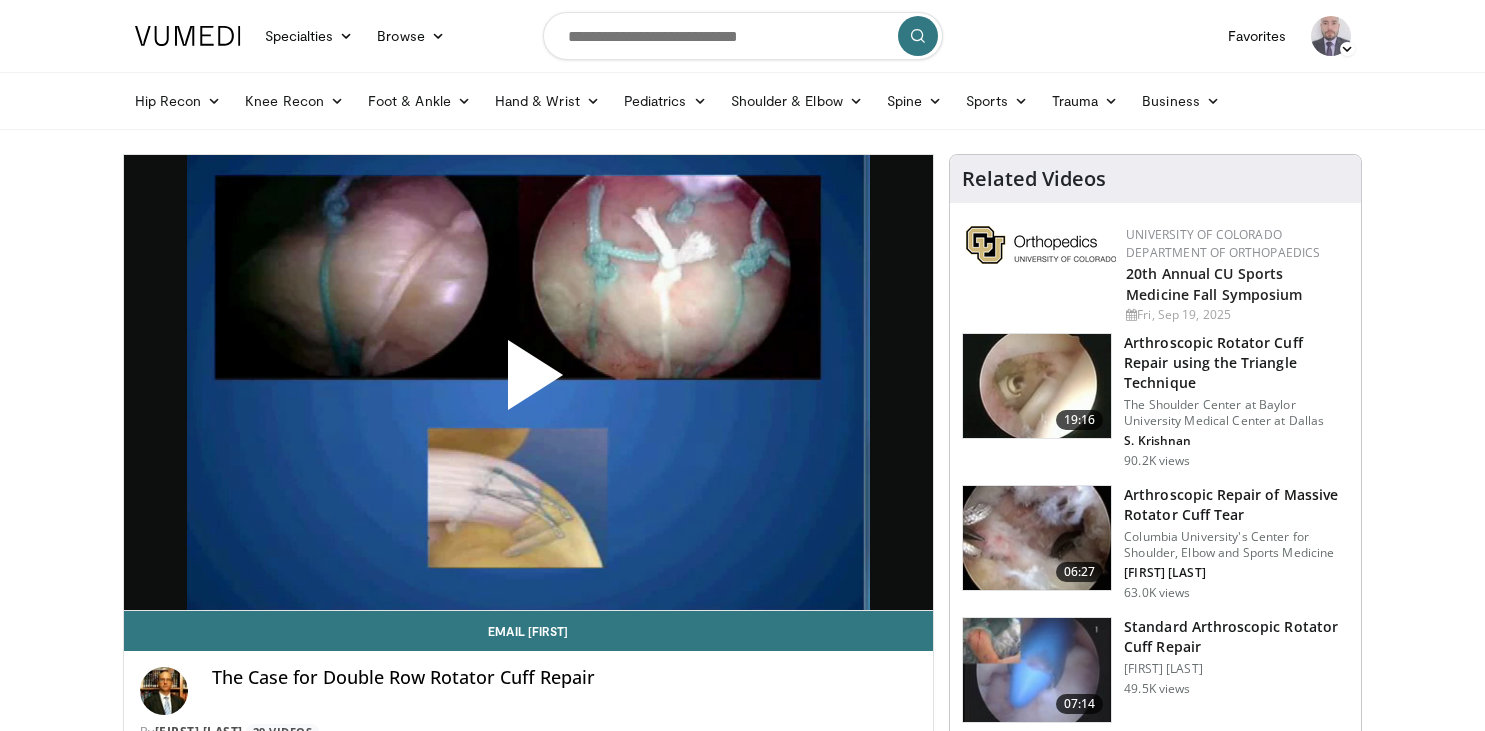 scroll, scrollTop: 0, scrollLeft: 0, axis: both 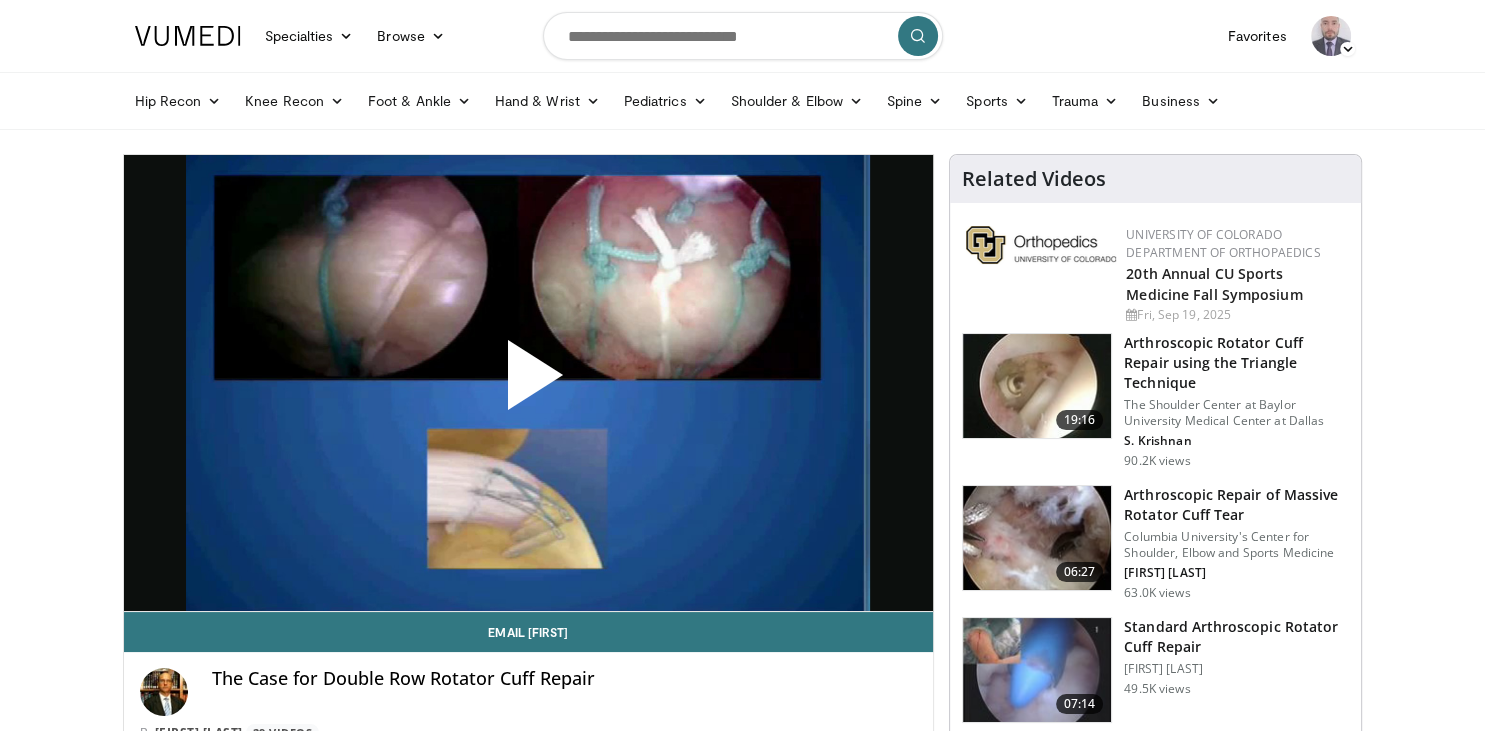 click at bounding box center (528, 383) 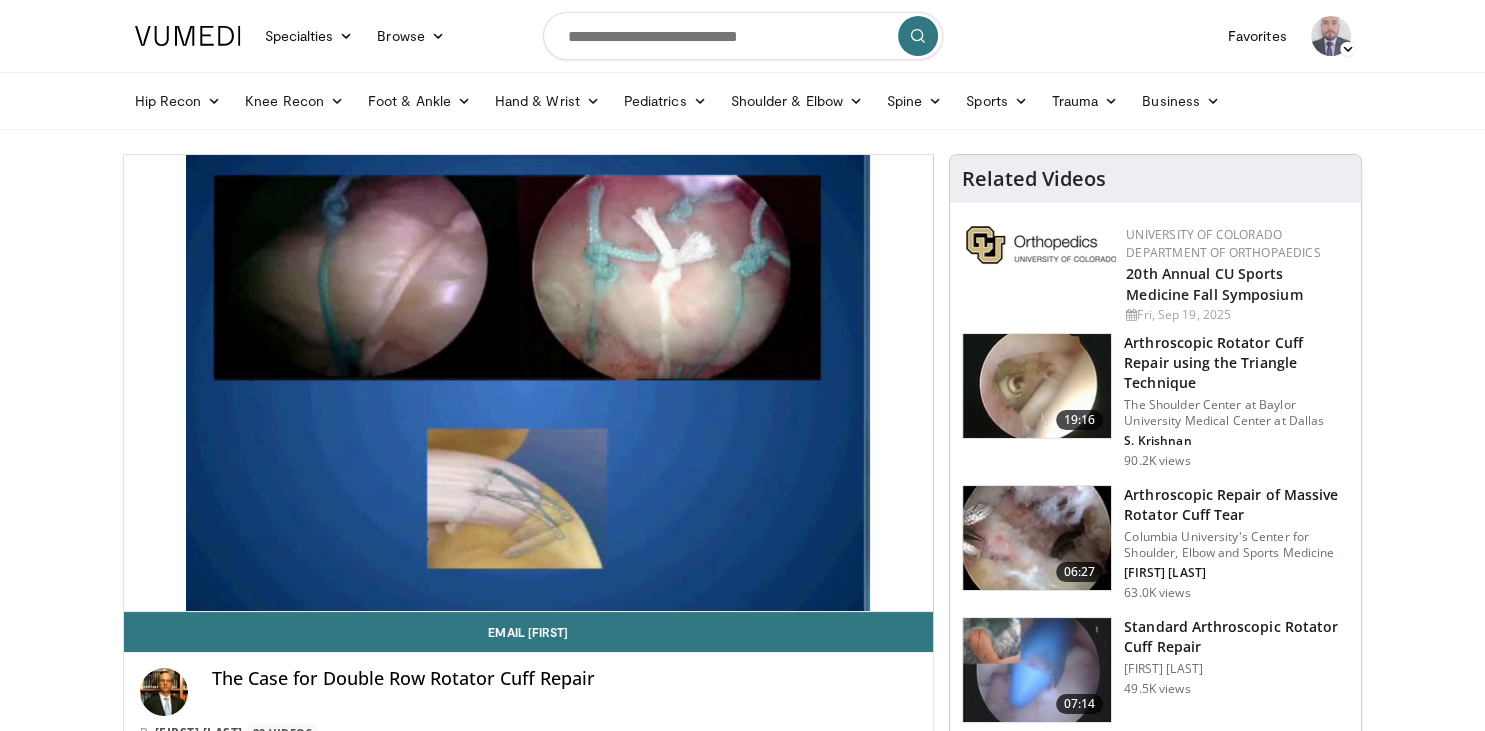 scroll, scrollTop: 0, scrollLeft: 0, axis: both 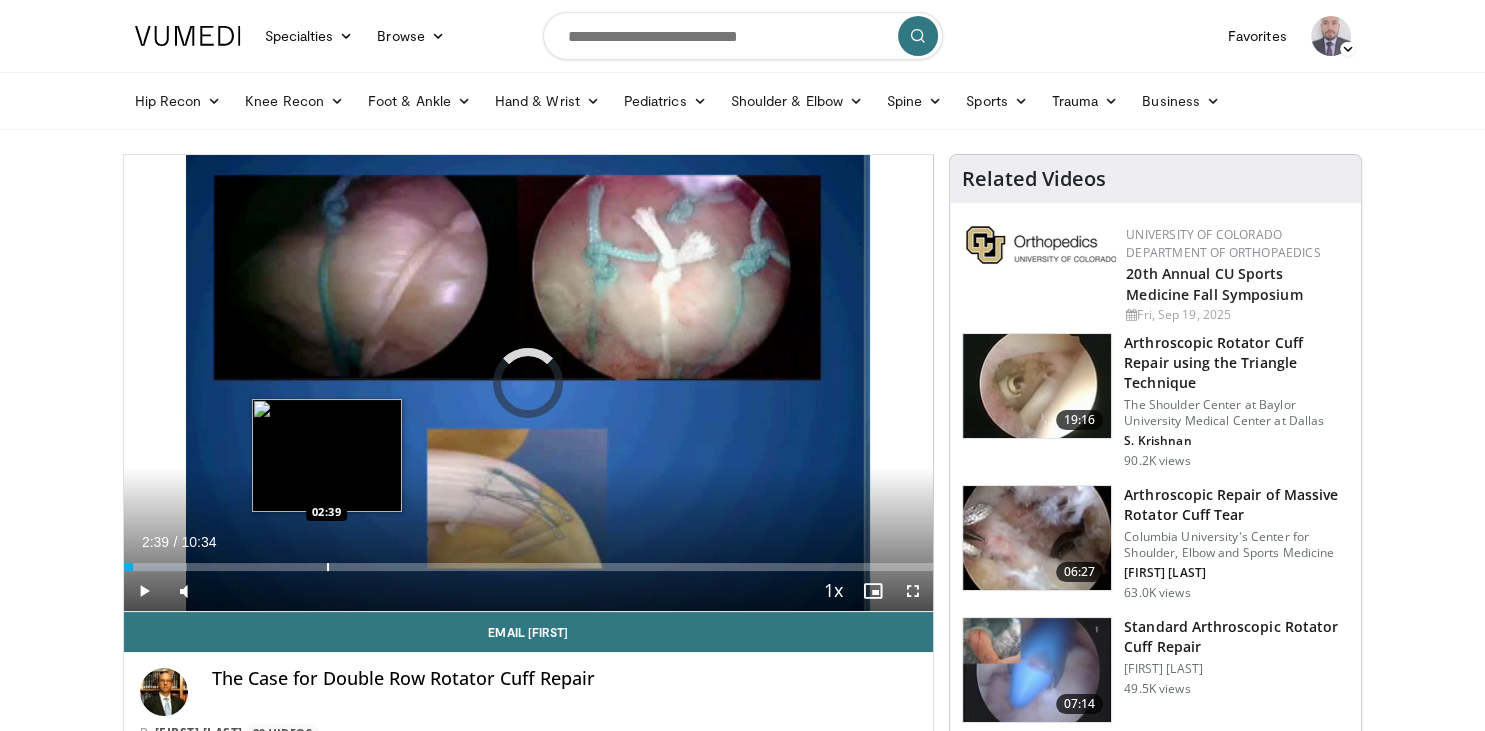 click at bounding box center (328, 567) 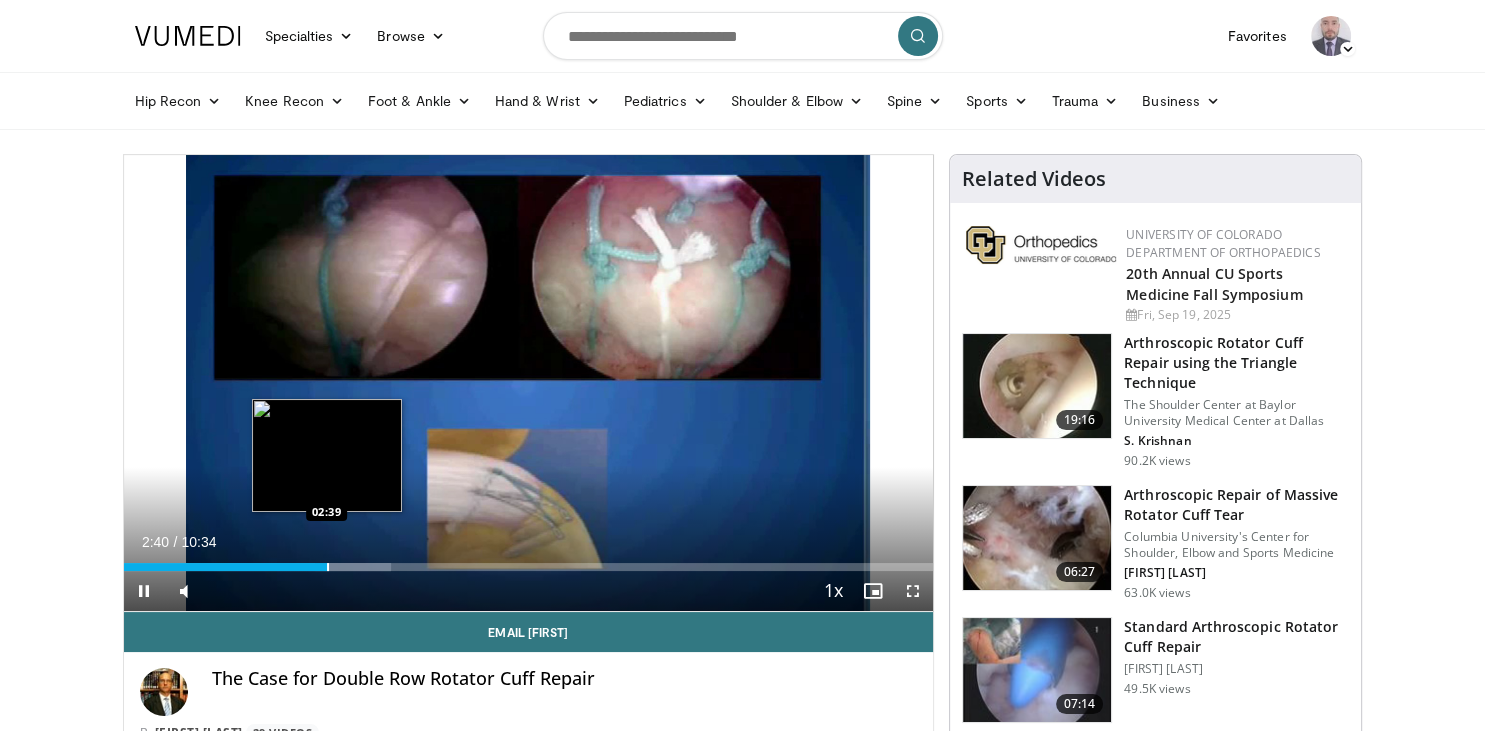 click on "**********" at bounding box center [529, 383] 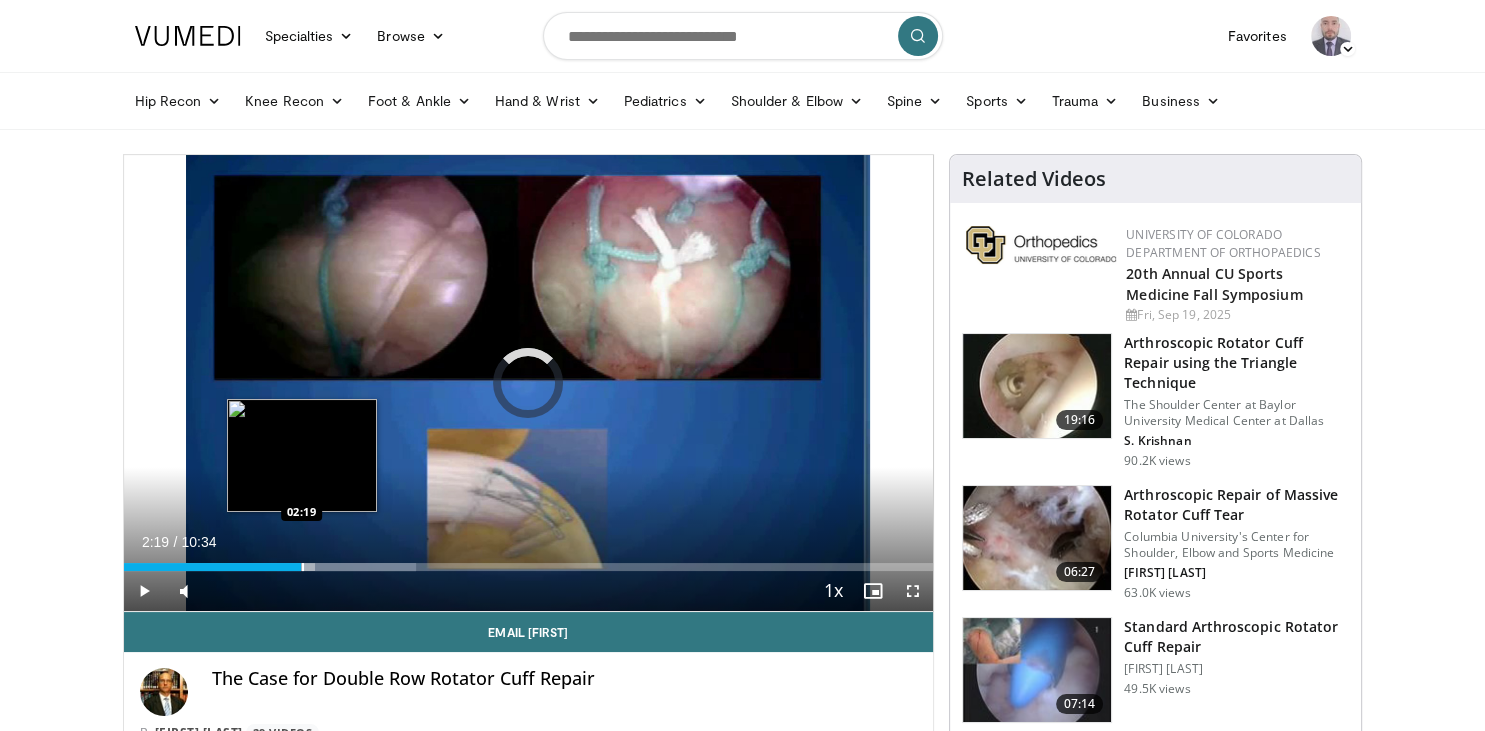 click on "Loaded :  36.14% 02:49 02:19" at bounding box center [529, 561] 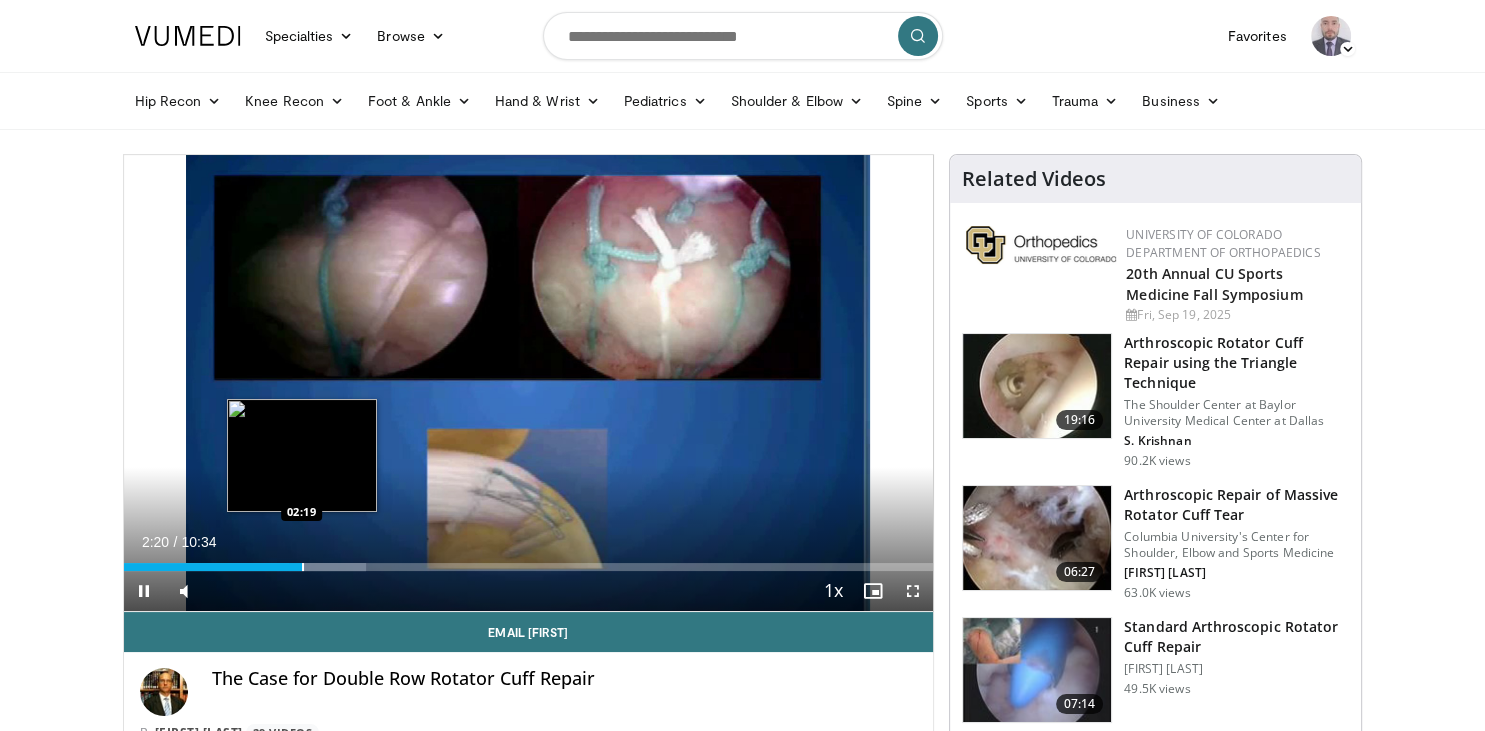 click at bounding box center (303, 567) 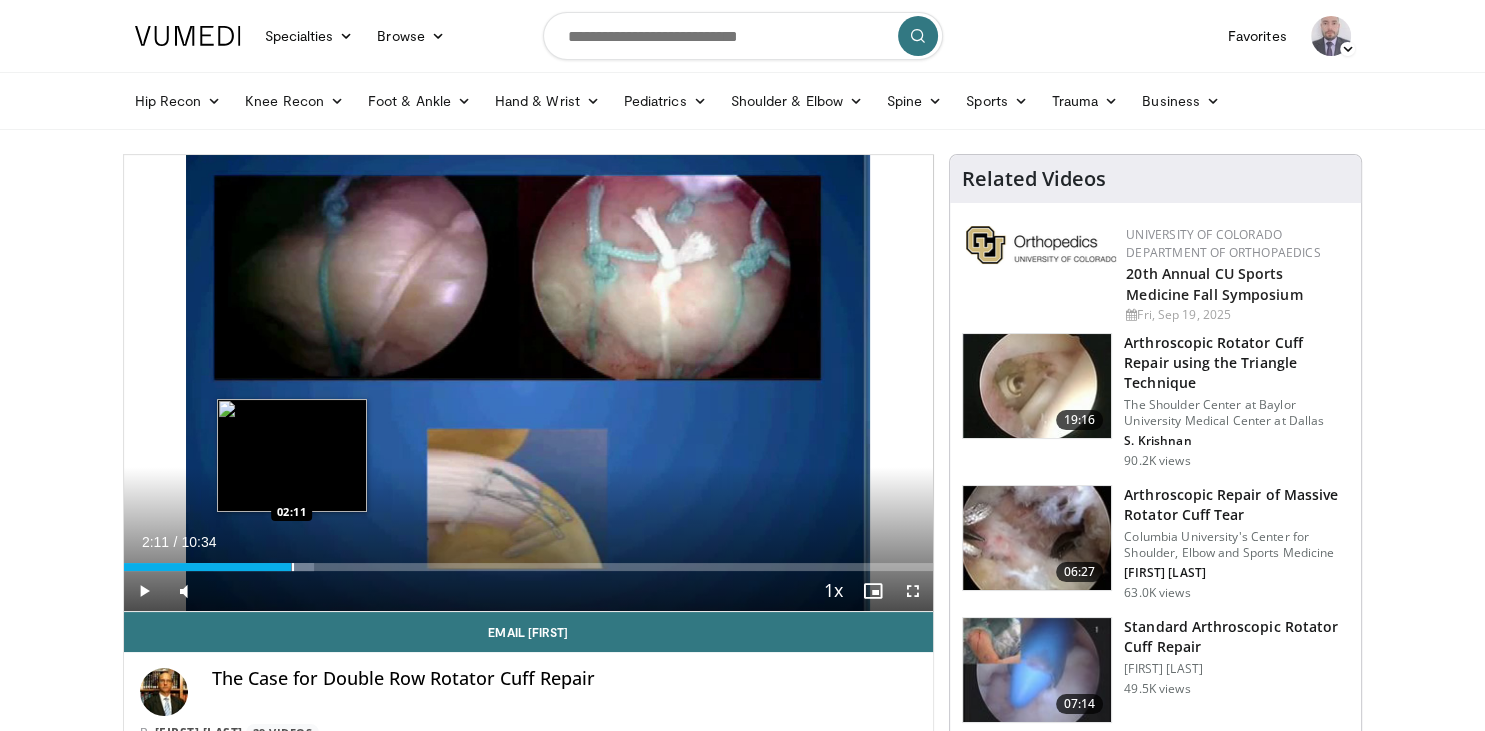 click at bounding box center [293, 567] 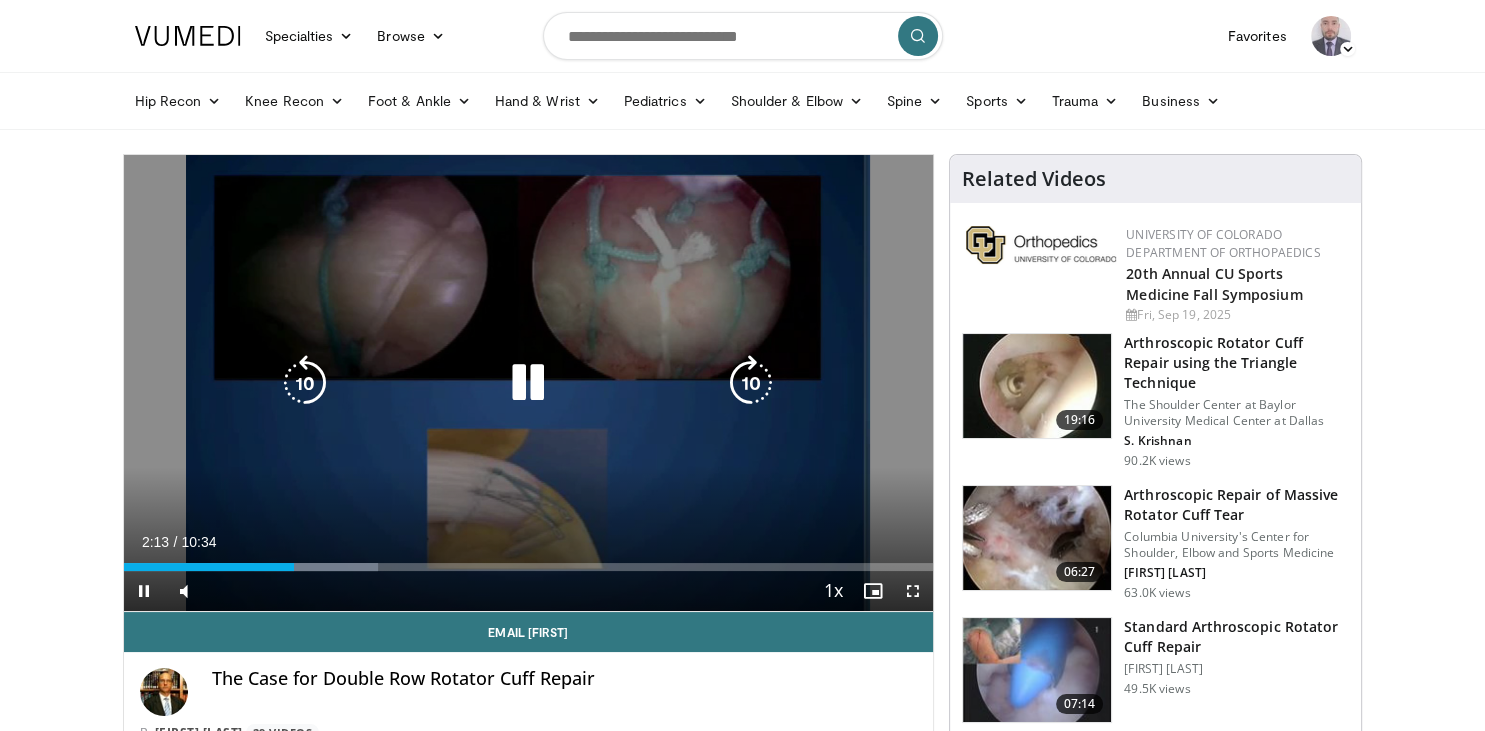 click on "10 seconds
Tap to unmute" at bounding box center [529, 383] 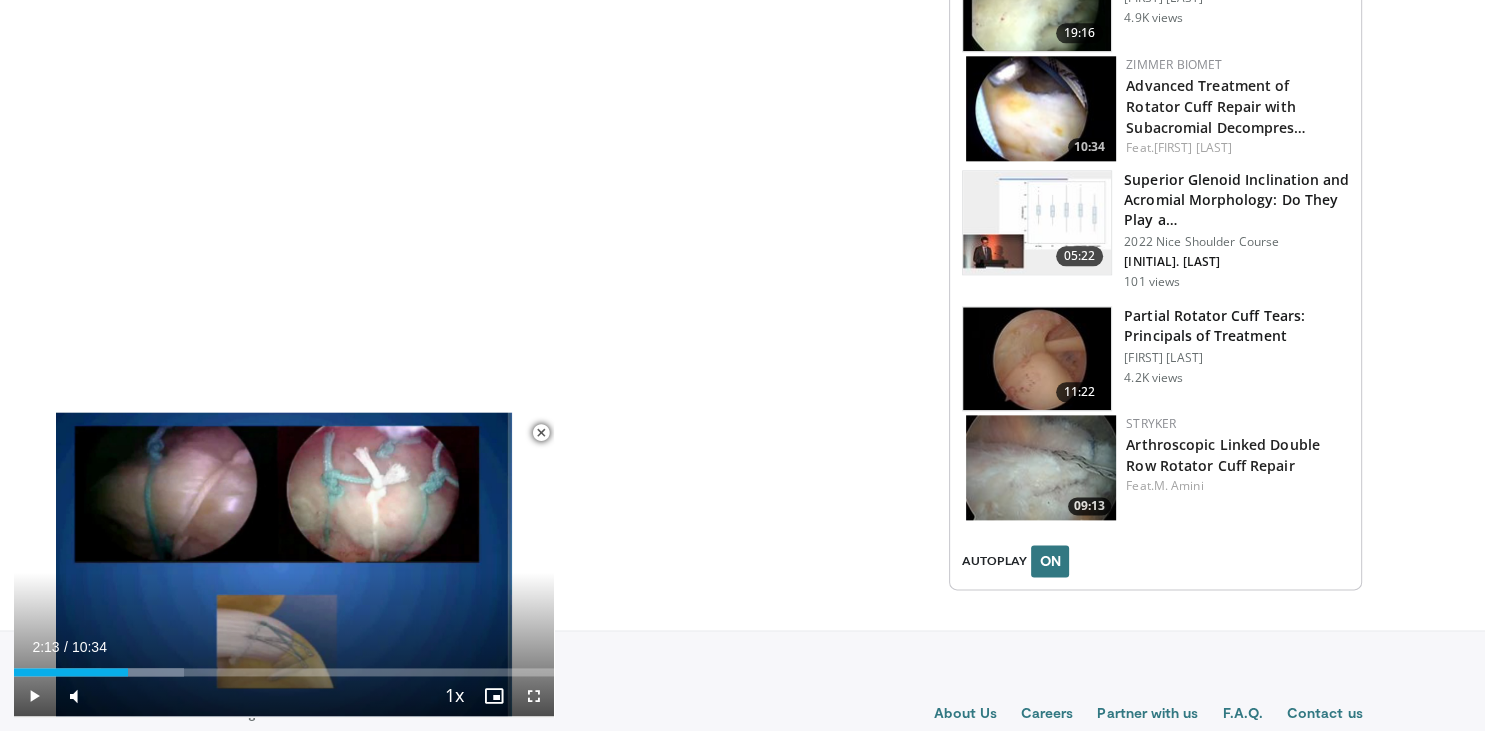 scroll, scrollTop: 2318, scrollLeft: 0, axis: vertical 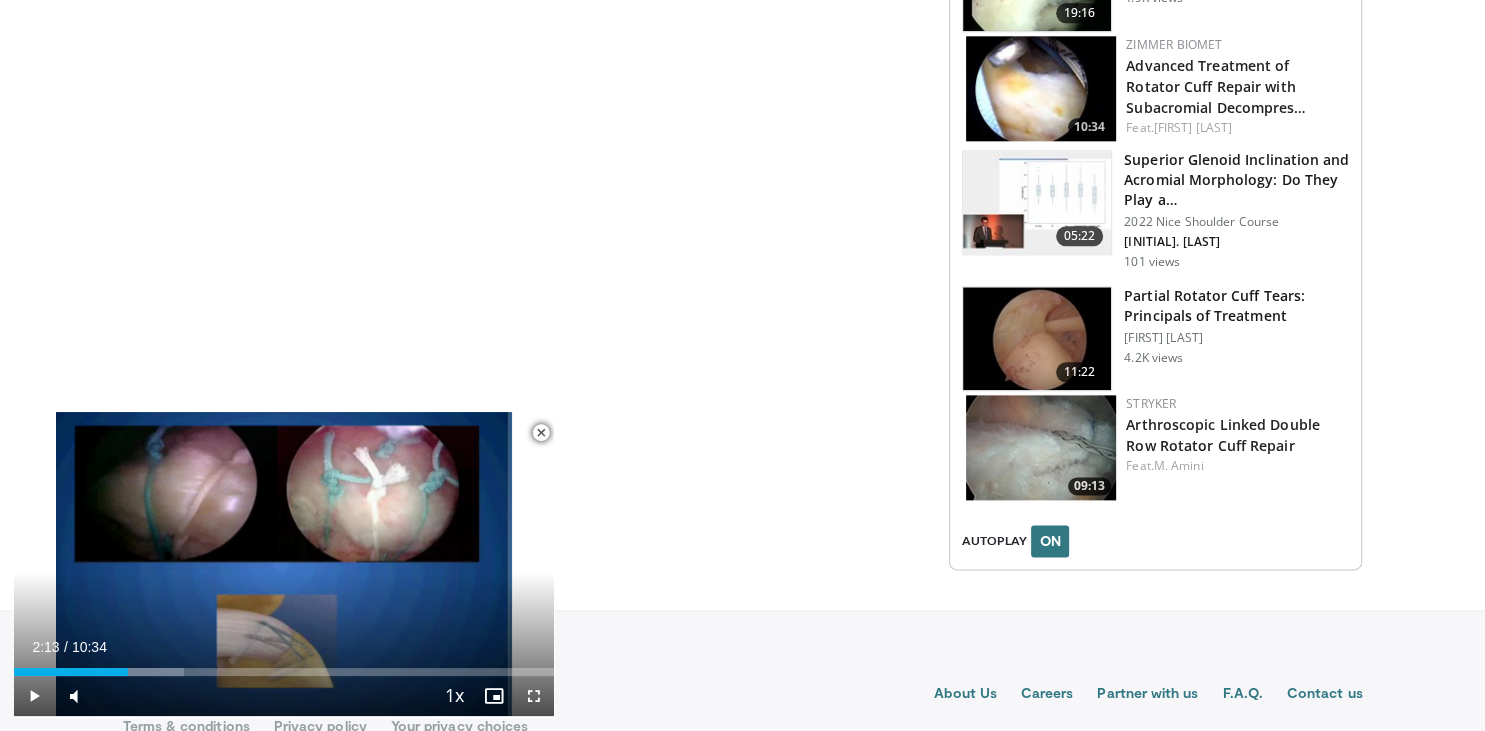 click at bounding box center [1037, 339] 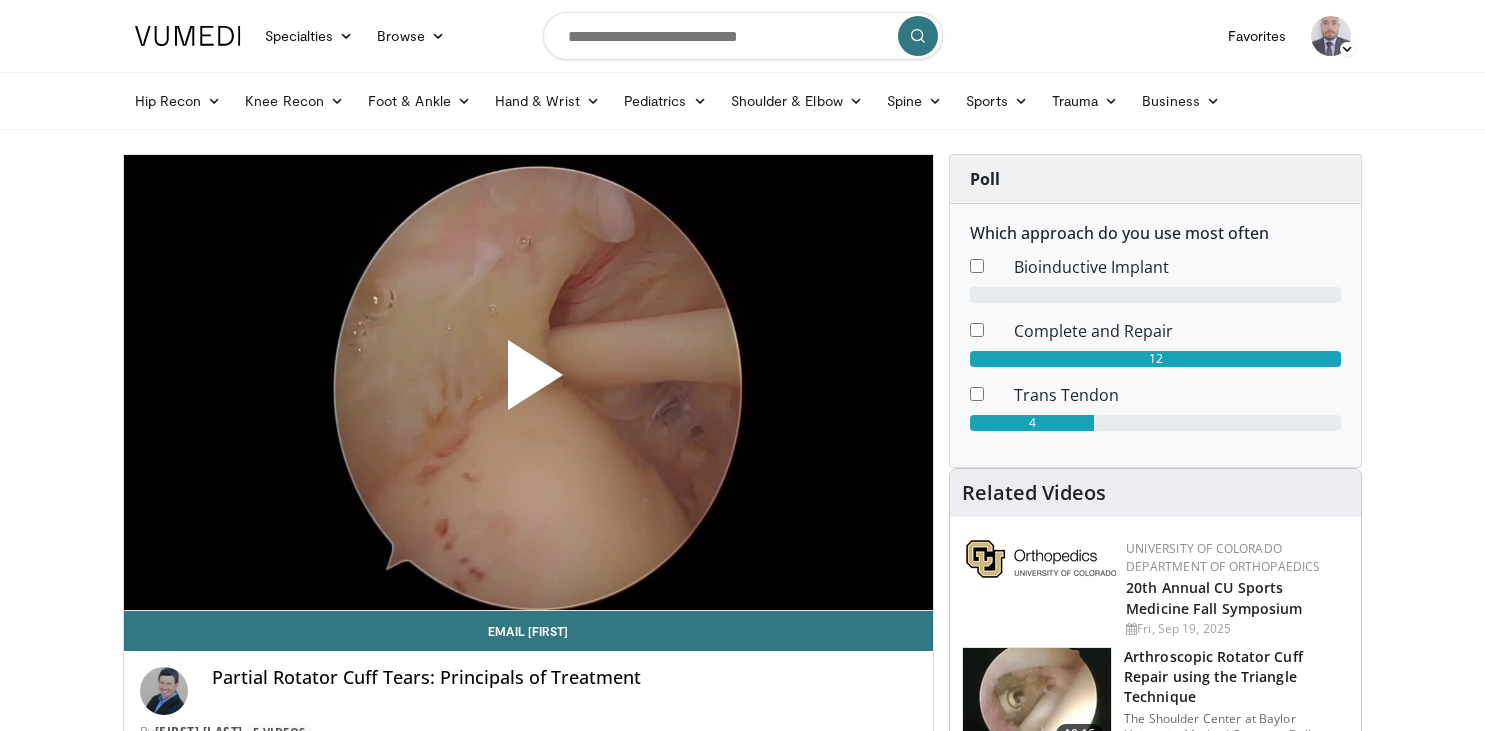 scroll, scrollTop: 0, scrollLeft: 0, axis: both 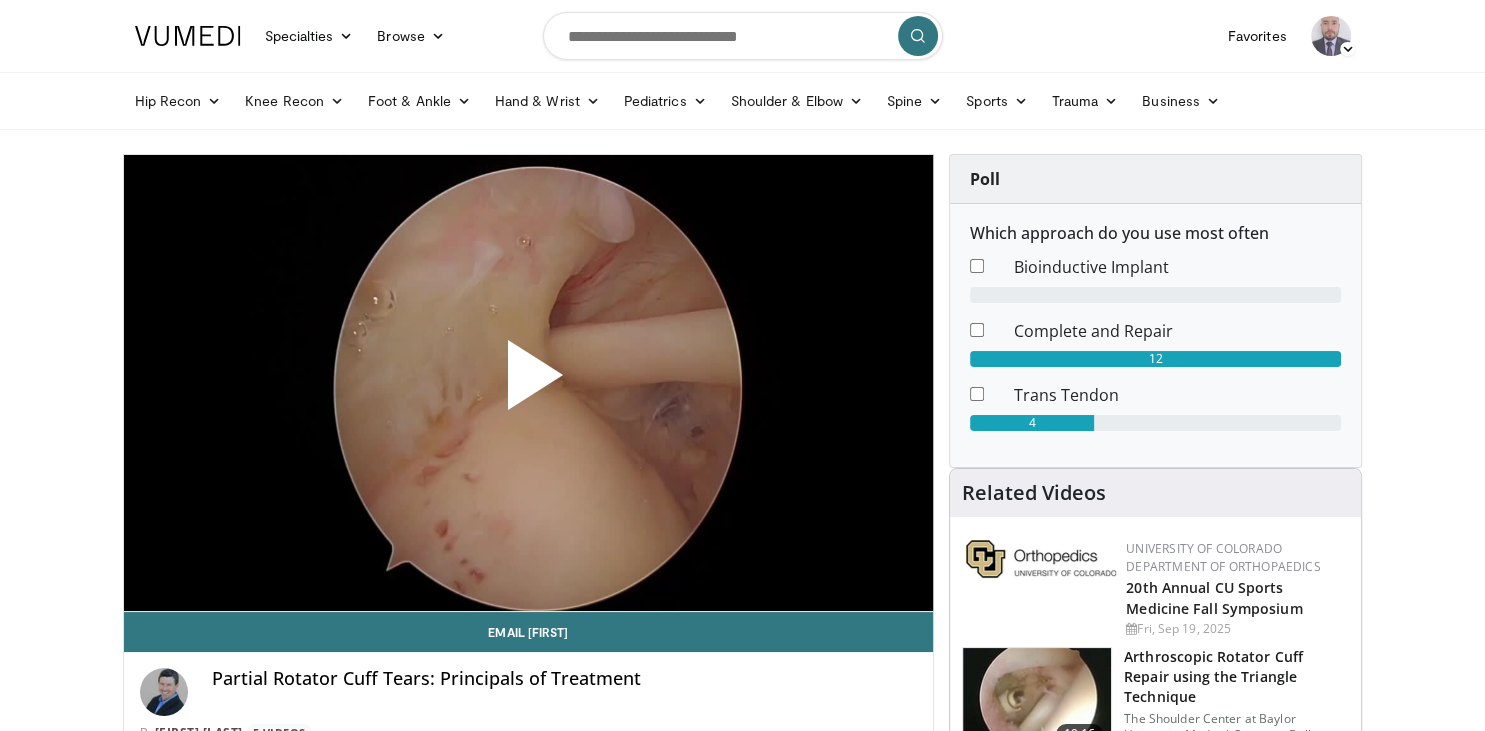 click at bounding box center (528, 383) 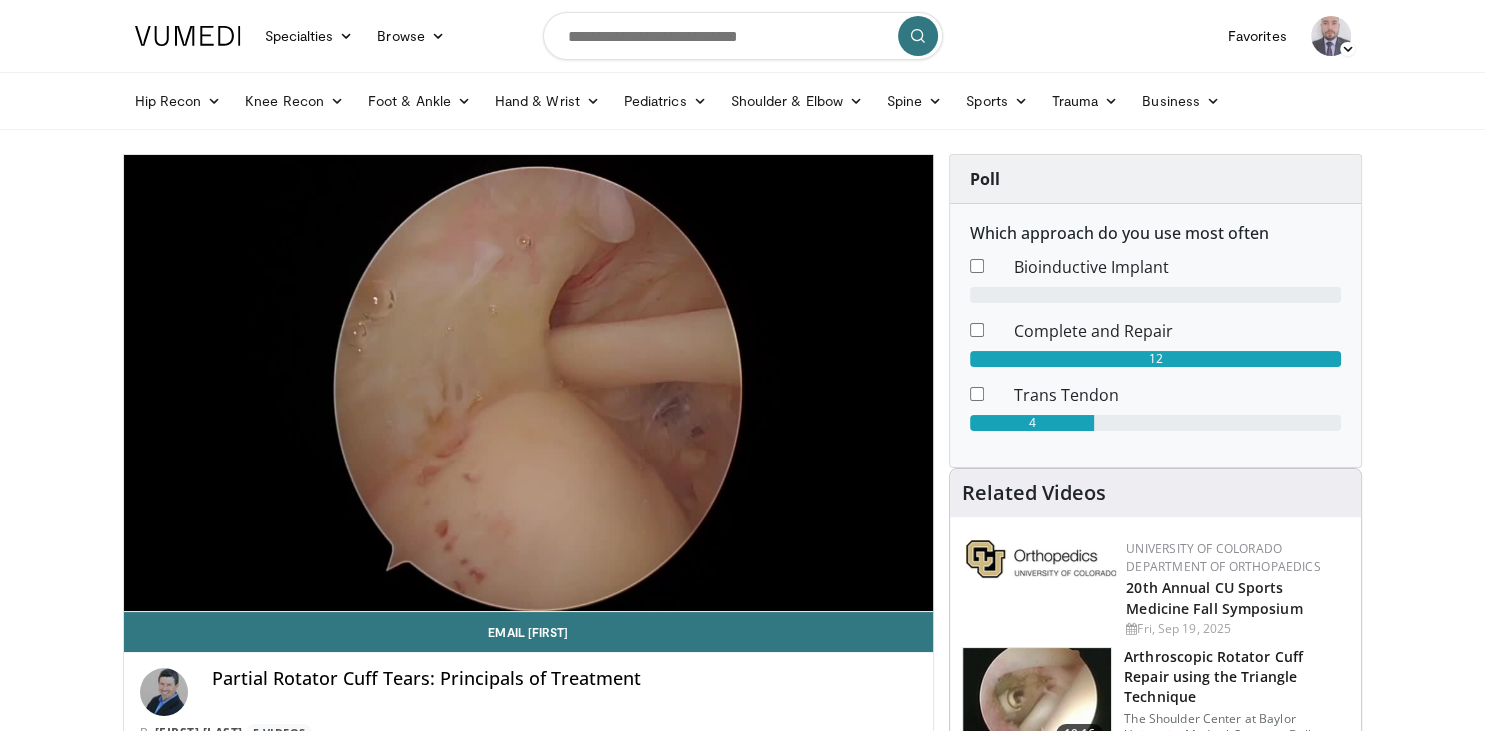 scroll, scrollTop: 0, scrollLeft: 0, axis: both 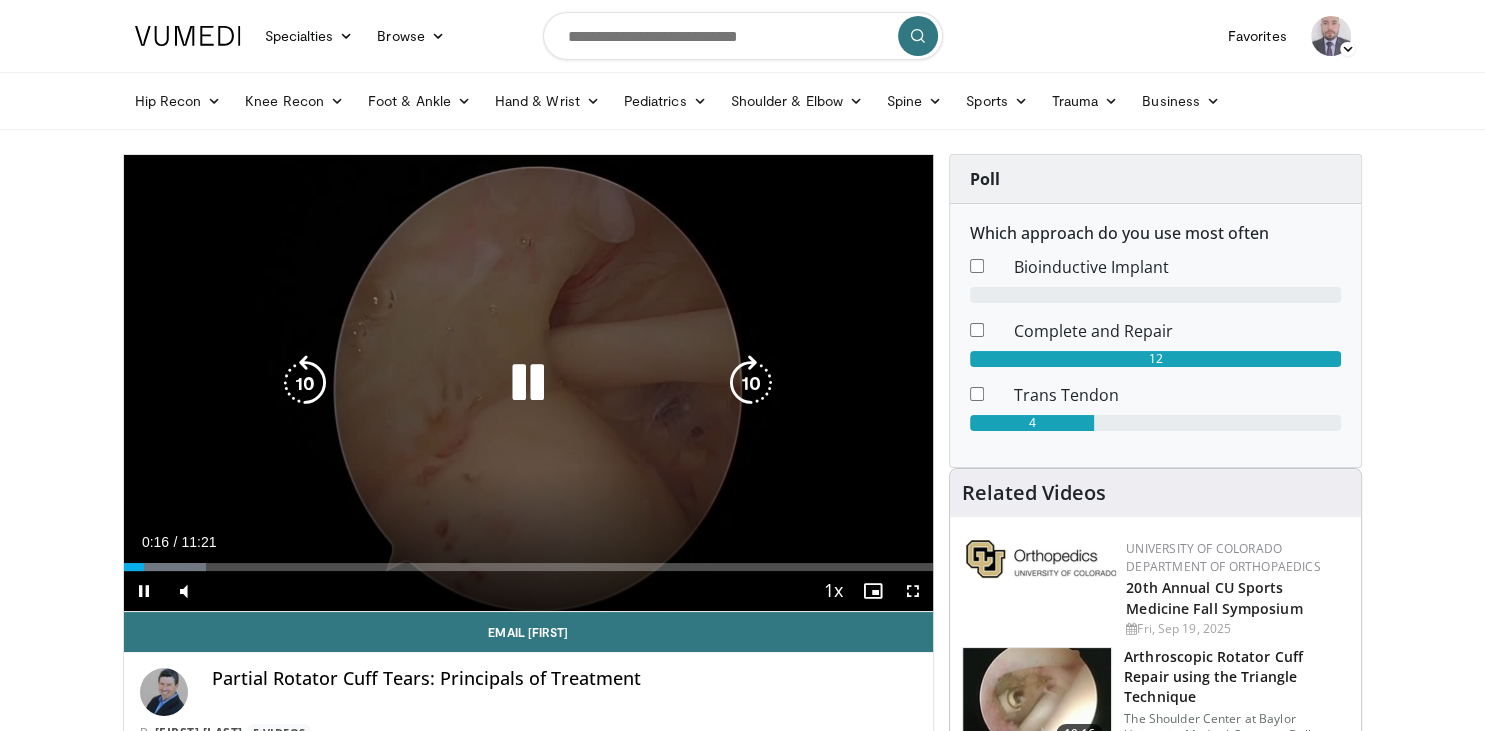 click on "10 seconds
Tap to unmute" at bounding box center (529, 383) 